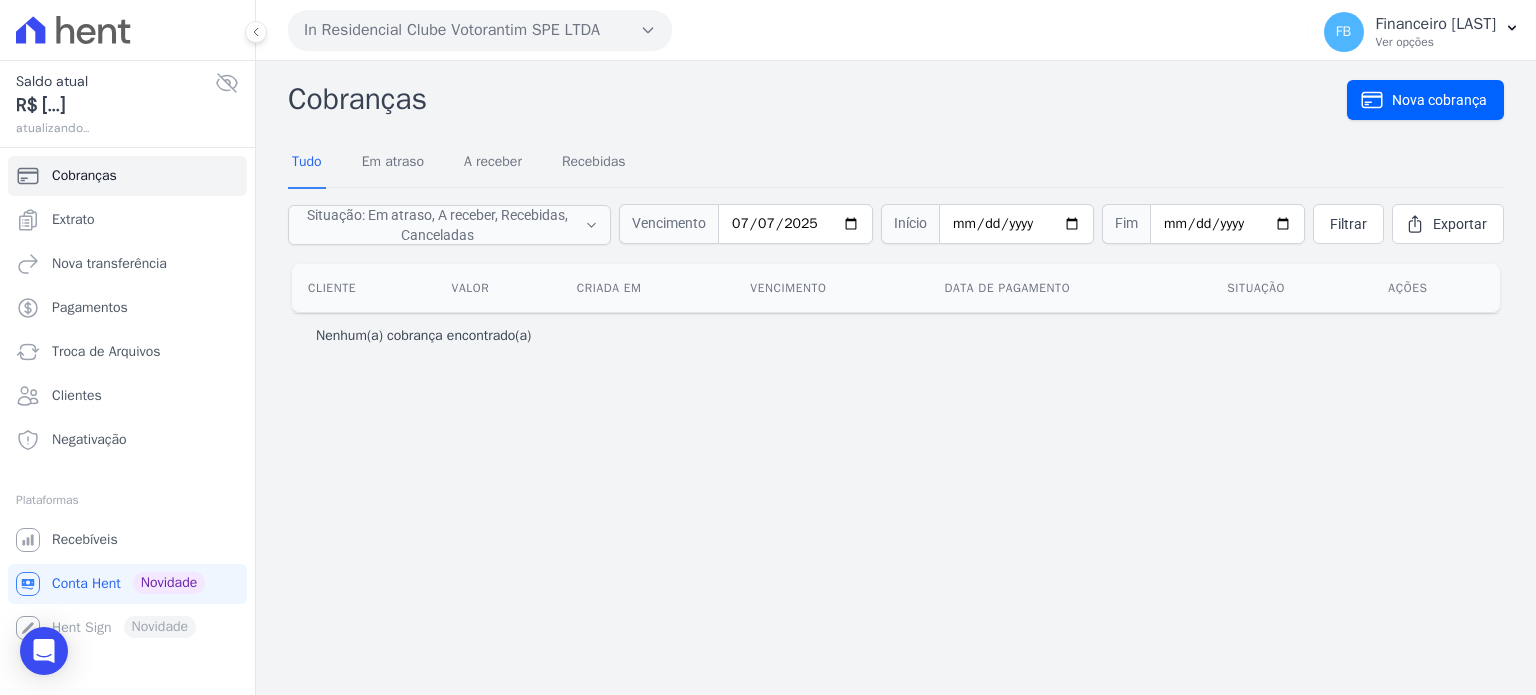 scroll, scrollTop: 0, scrollLeft: 0, axis: both 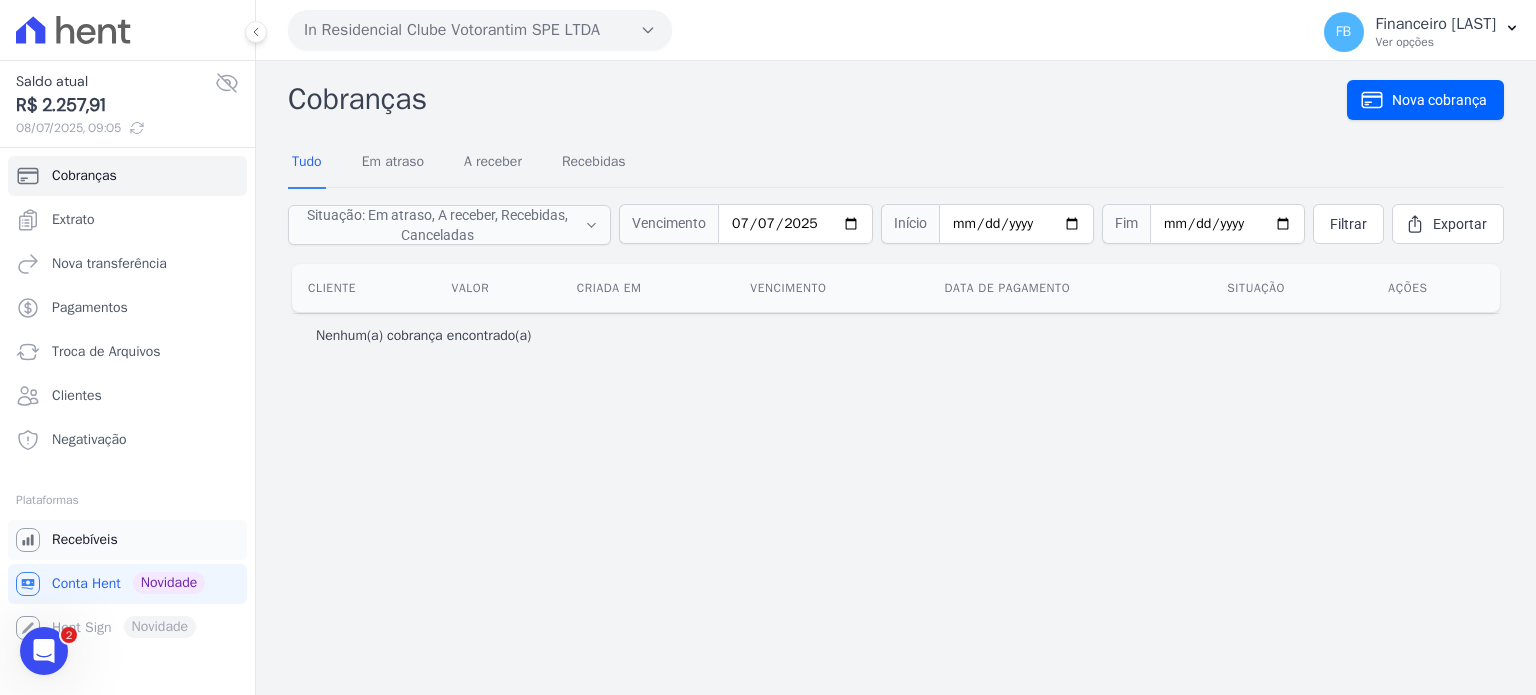 click on "Recebíveis" at bounding box center [85, 540] 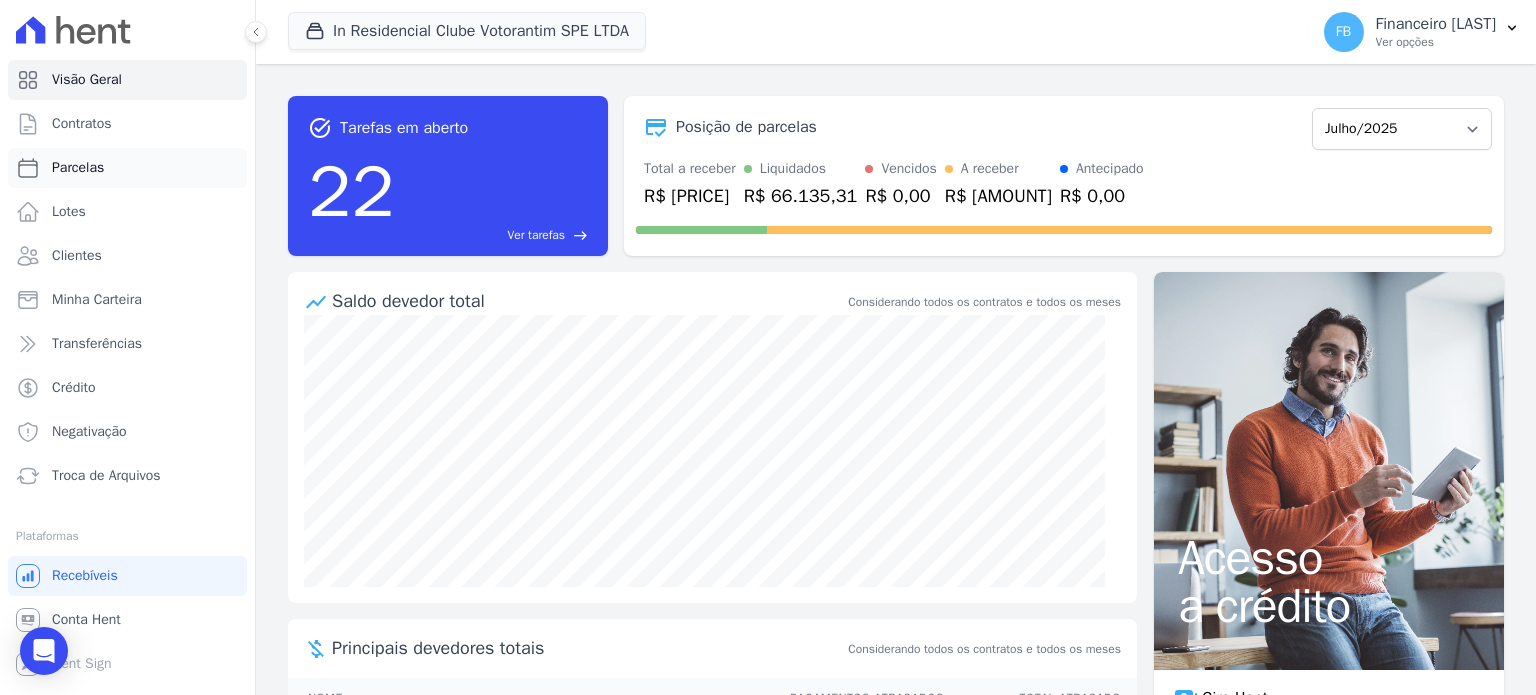 click on "Parcelas" at bounding box center (127, 168) 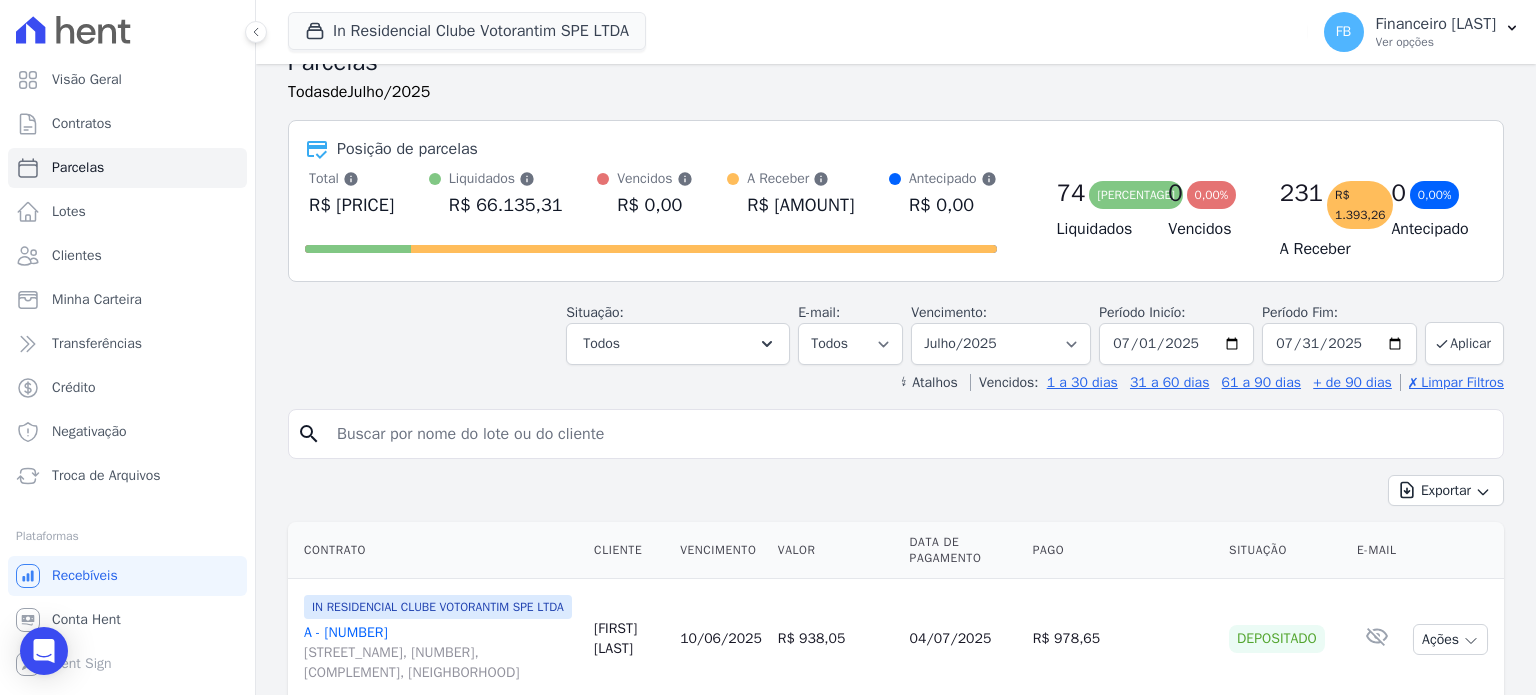 scroll, scrollTop: 0, scrollLeft: 0, axis: both 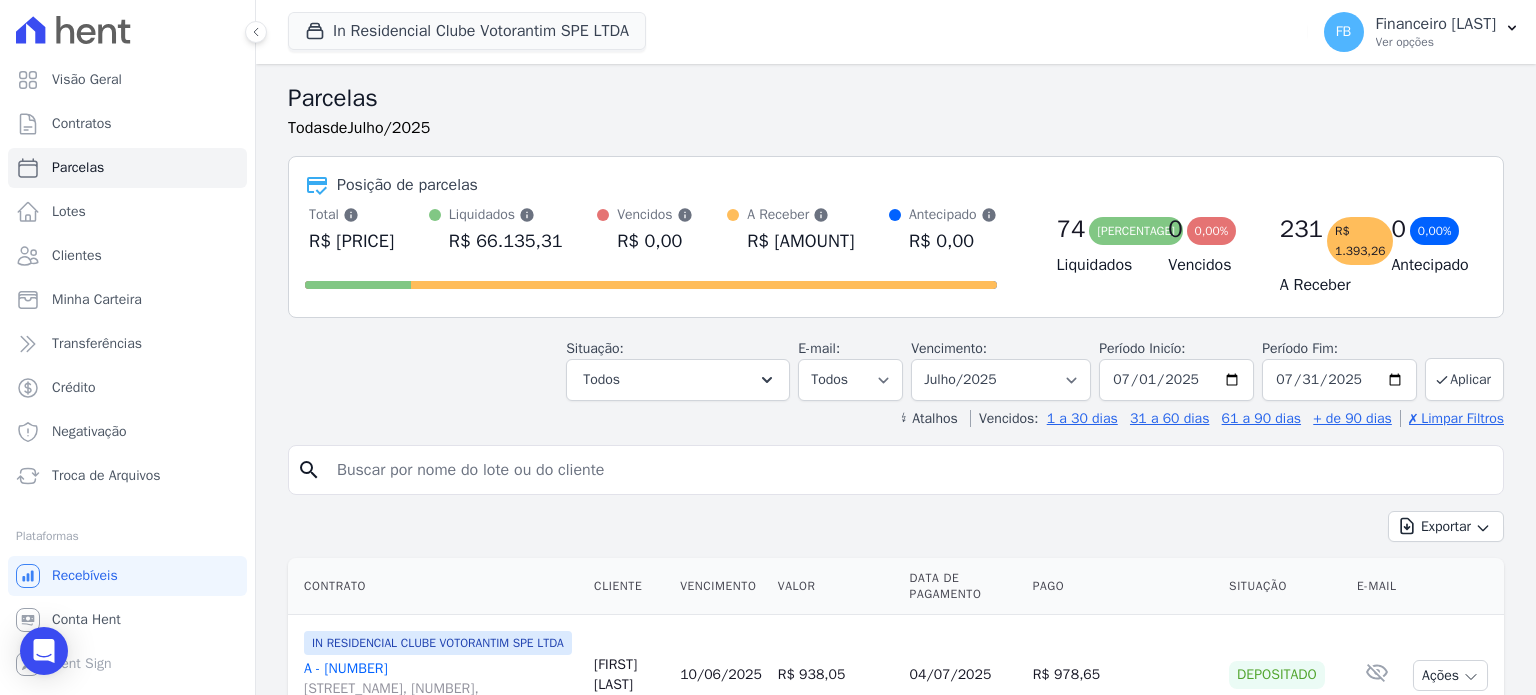 click at bounding box center (910, 470) 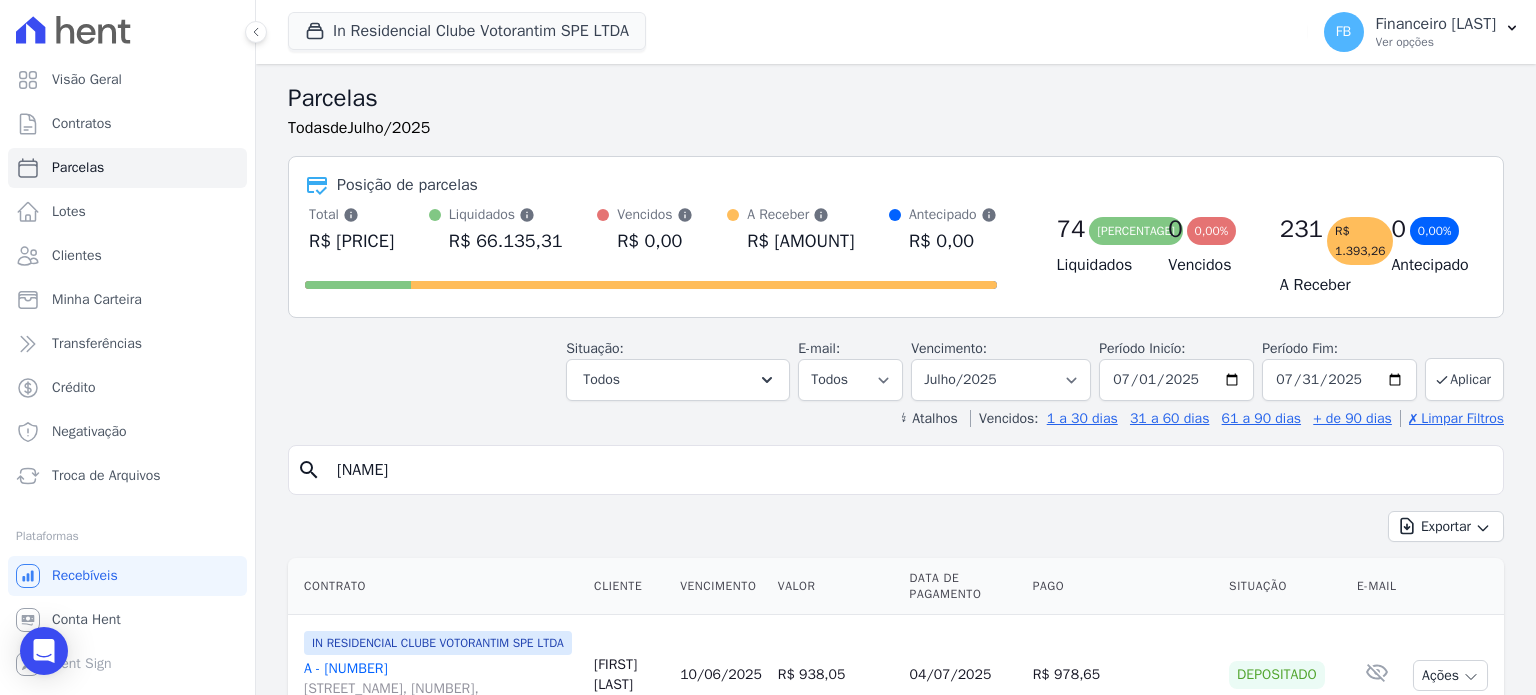 type on "william" 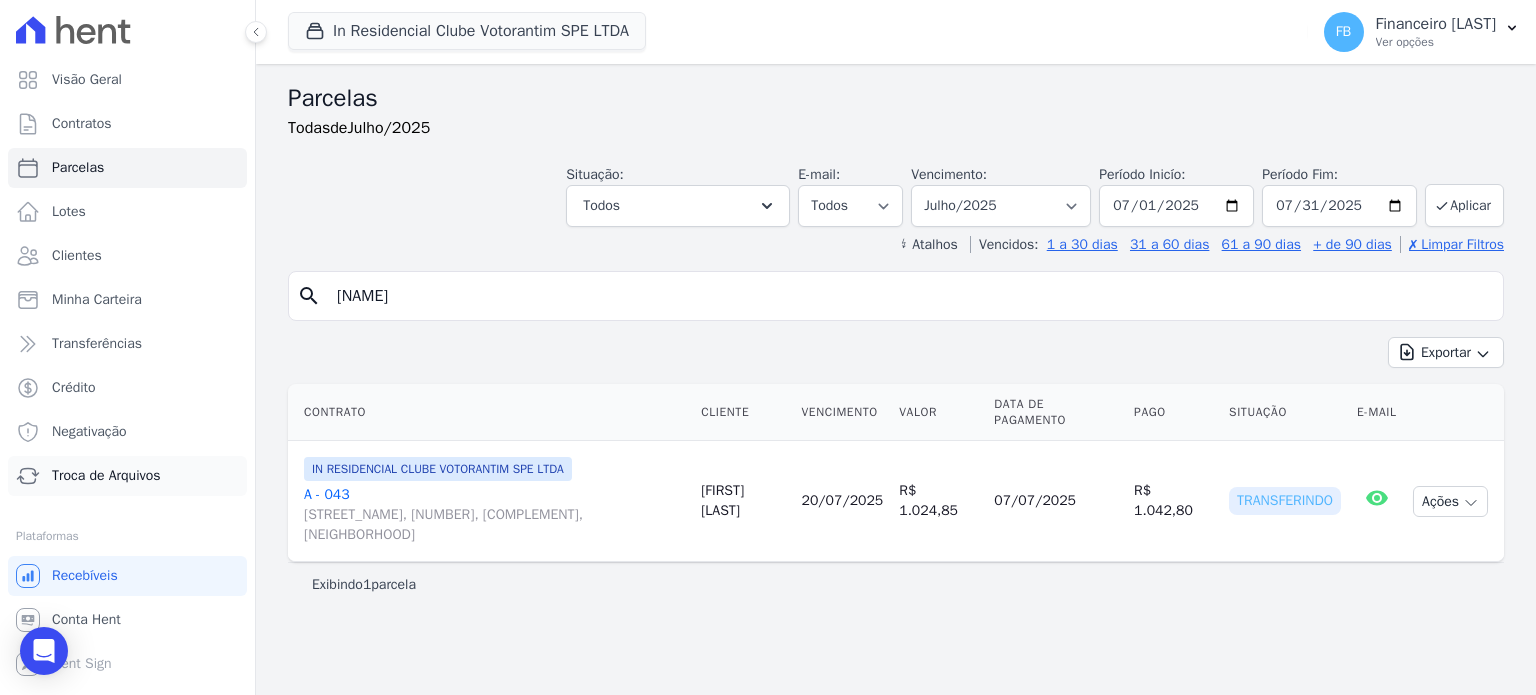 click on "Troca de Arquivos" at bounding box center (127, 476) 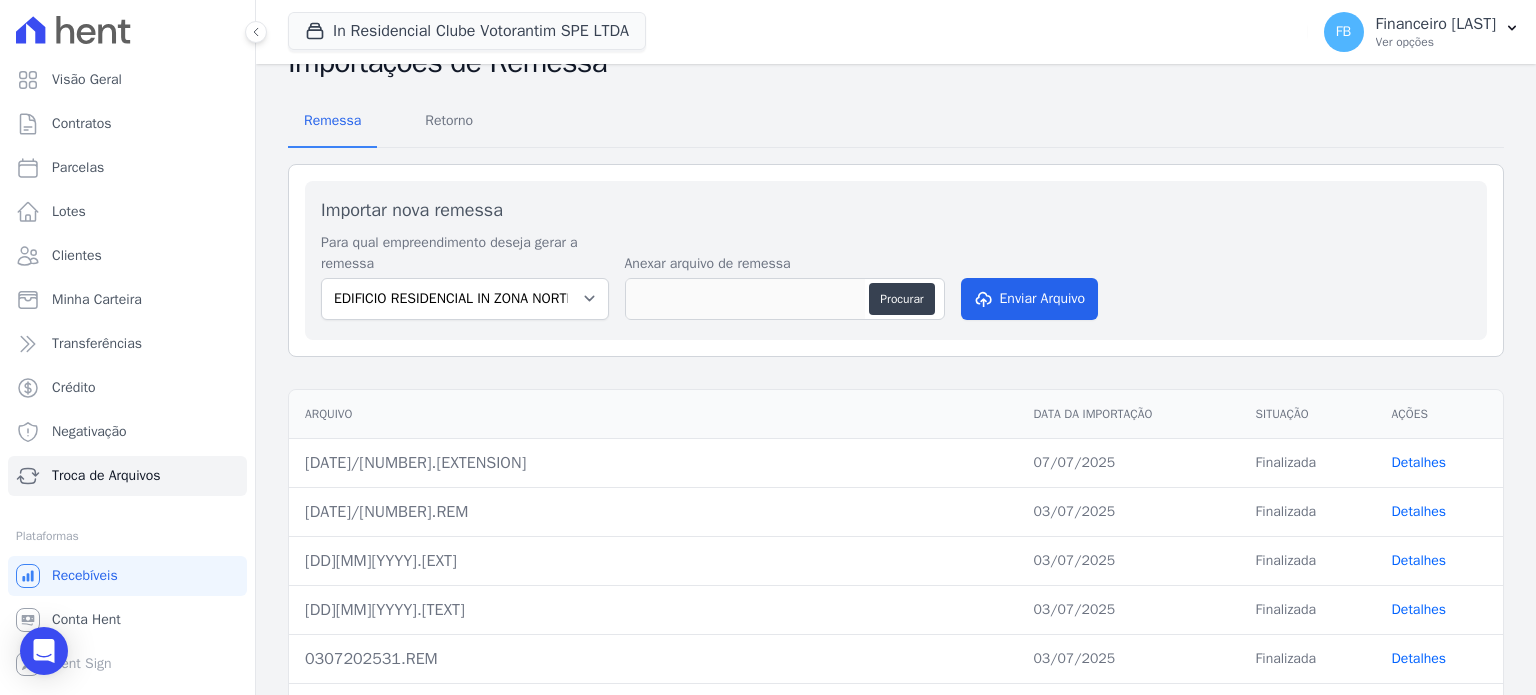 scroll, scrollTop: 100, scrollLeft: 0, axis: vertical 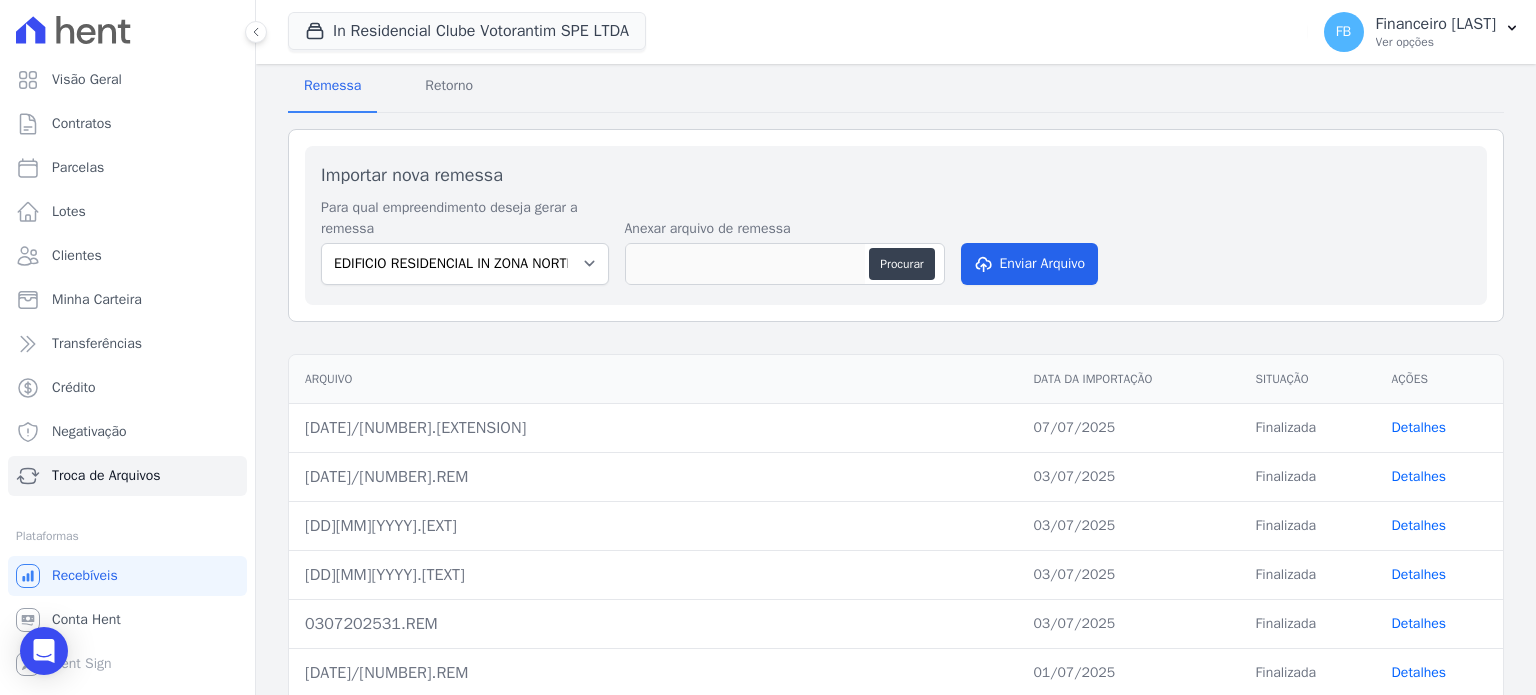 click on "Detalhes" at bounding box center [1419, 427] 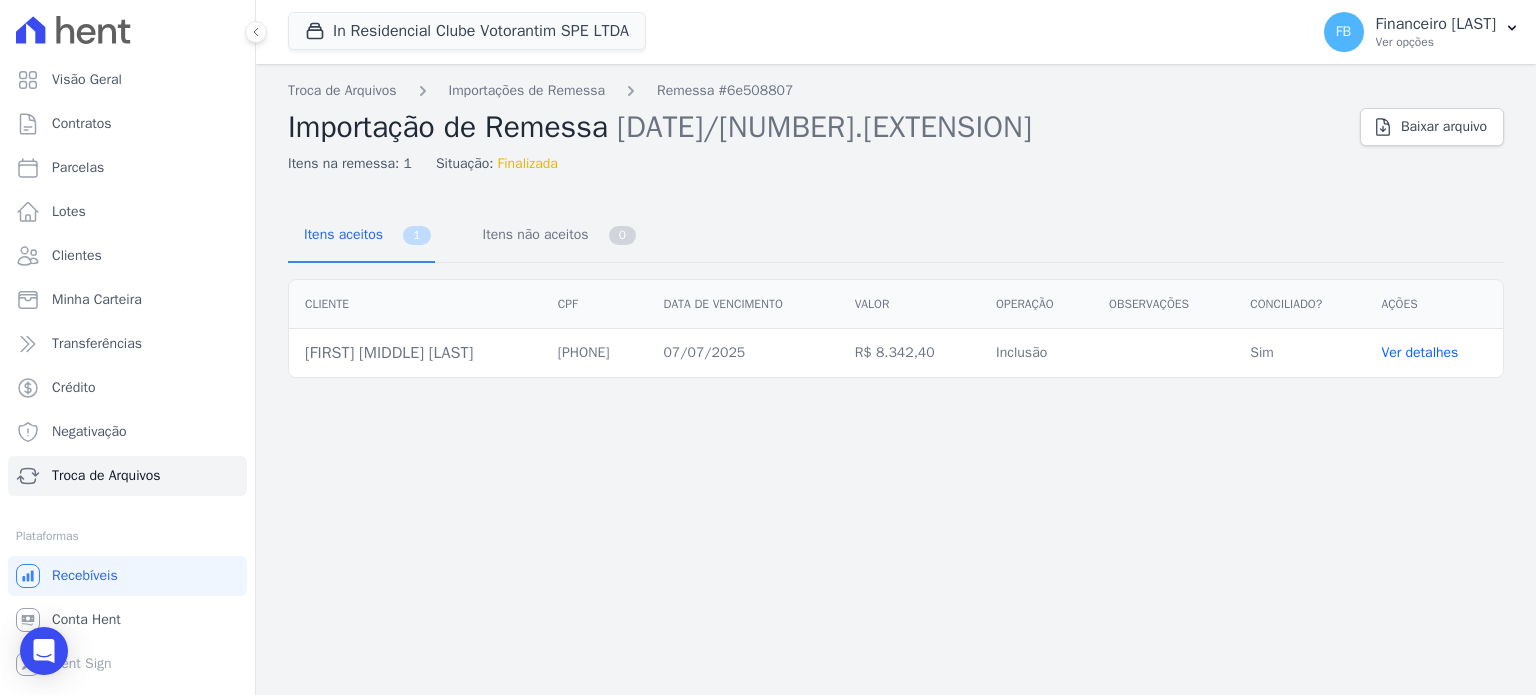 click on "Ver detalhes" at bounding box center [1419, 352] 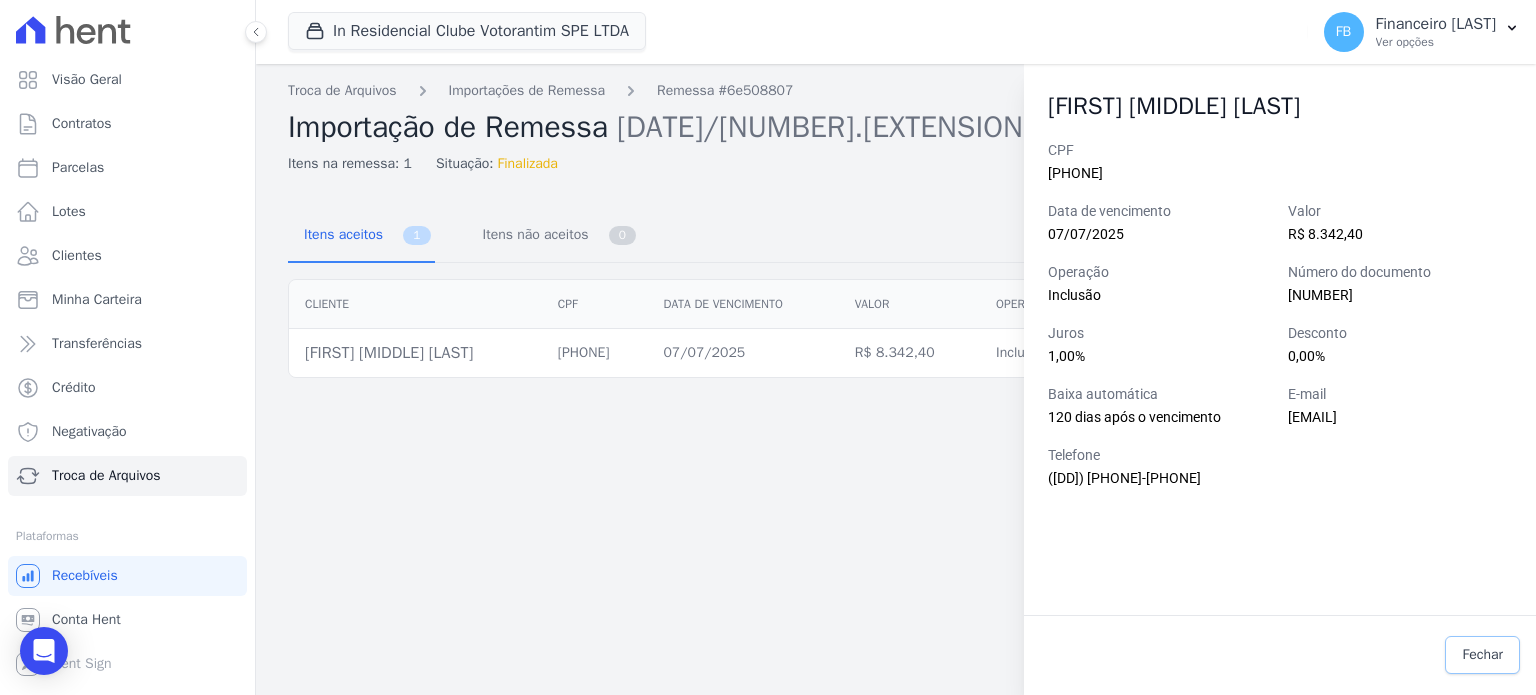 click on "Fechar" at bounding box center [1482, 655] 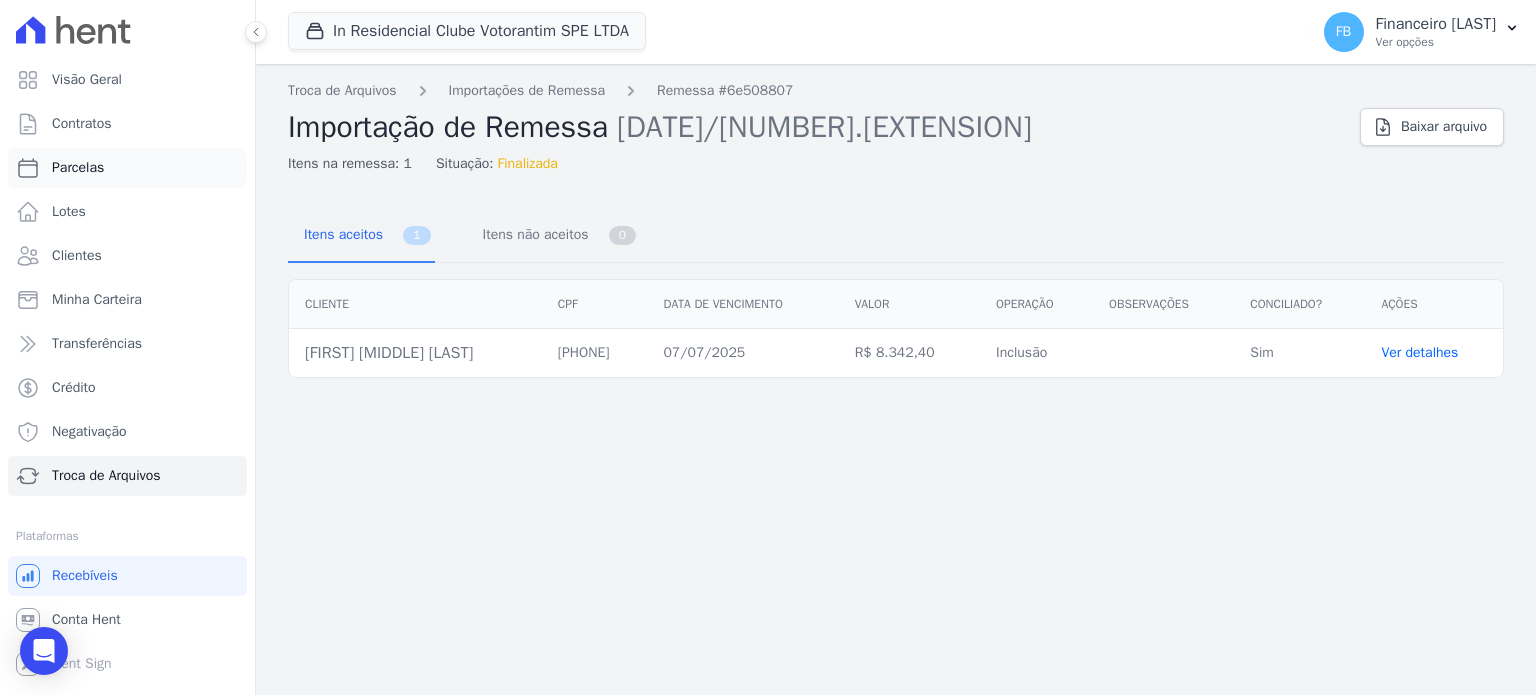 click on "Parcelas" at bounding box center [127, 168] 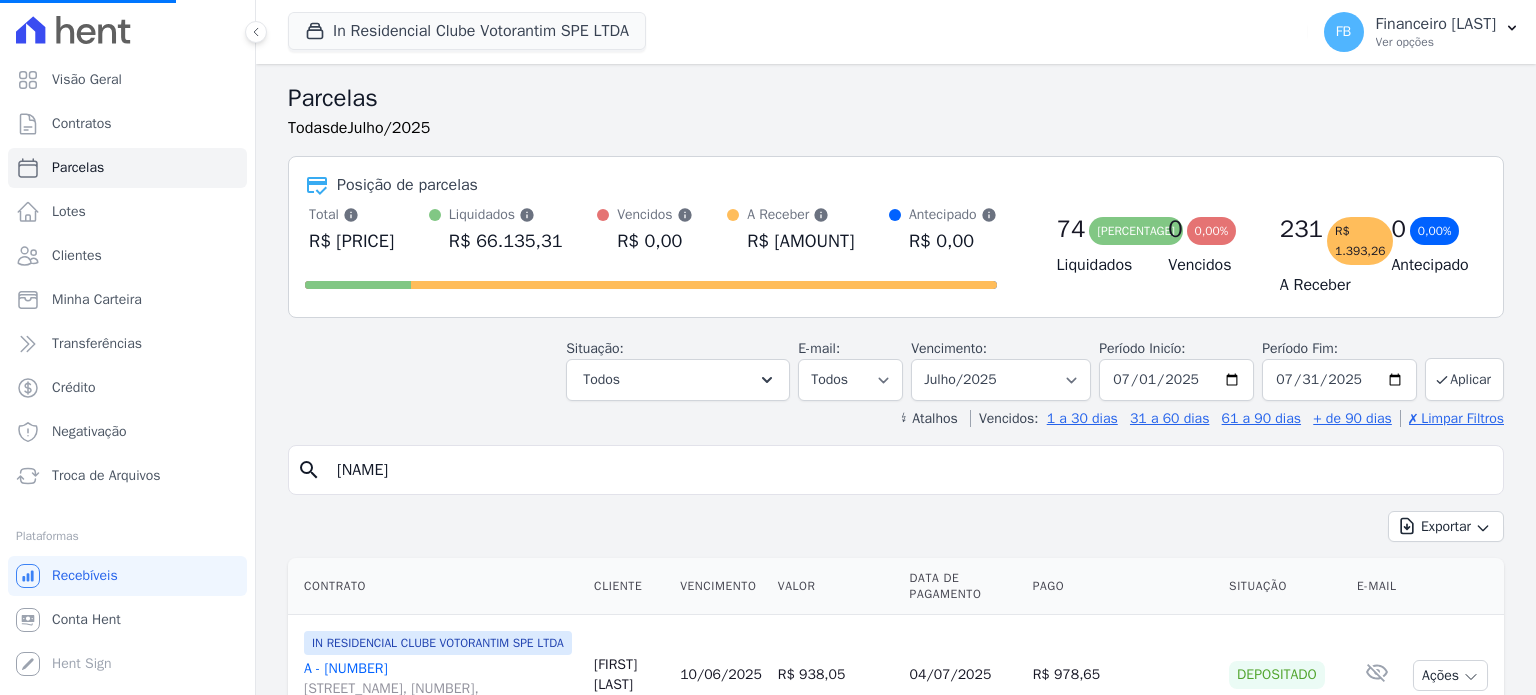 drag, startPoint x: 442, startPoint y: 462, endPoint x: 333, endPoint y: 435, distance: 112.29426 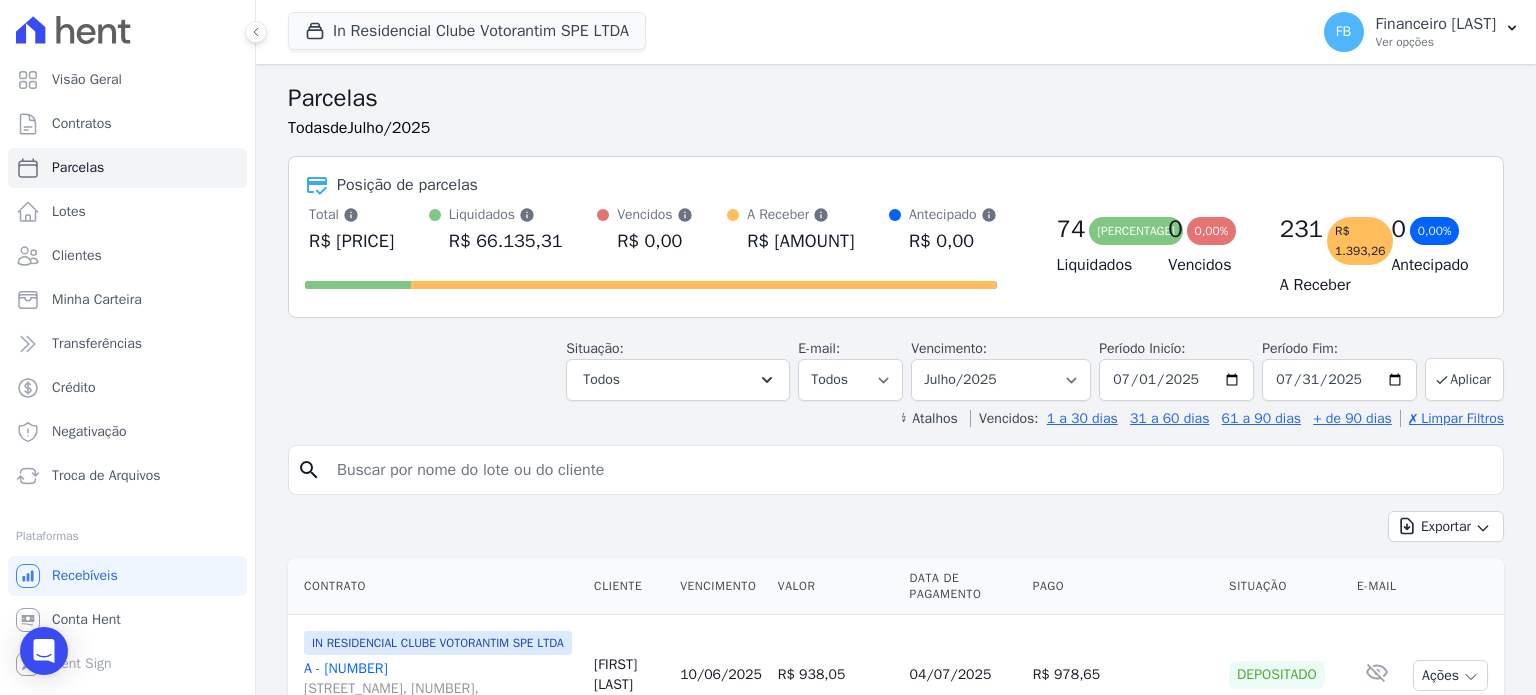 click at bounding box center (910, 470) 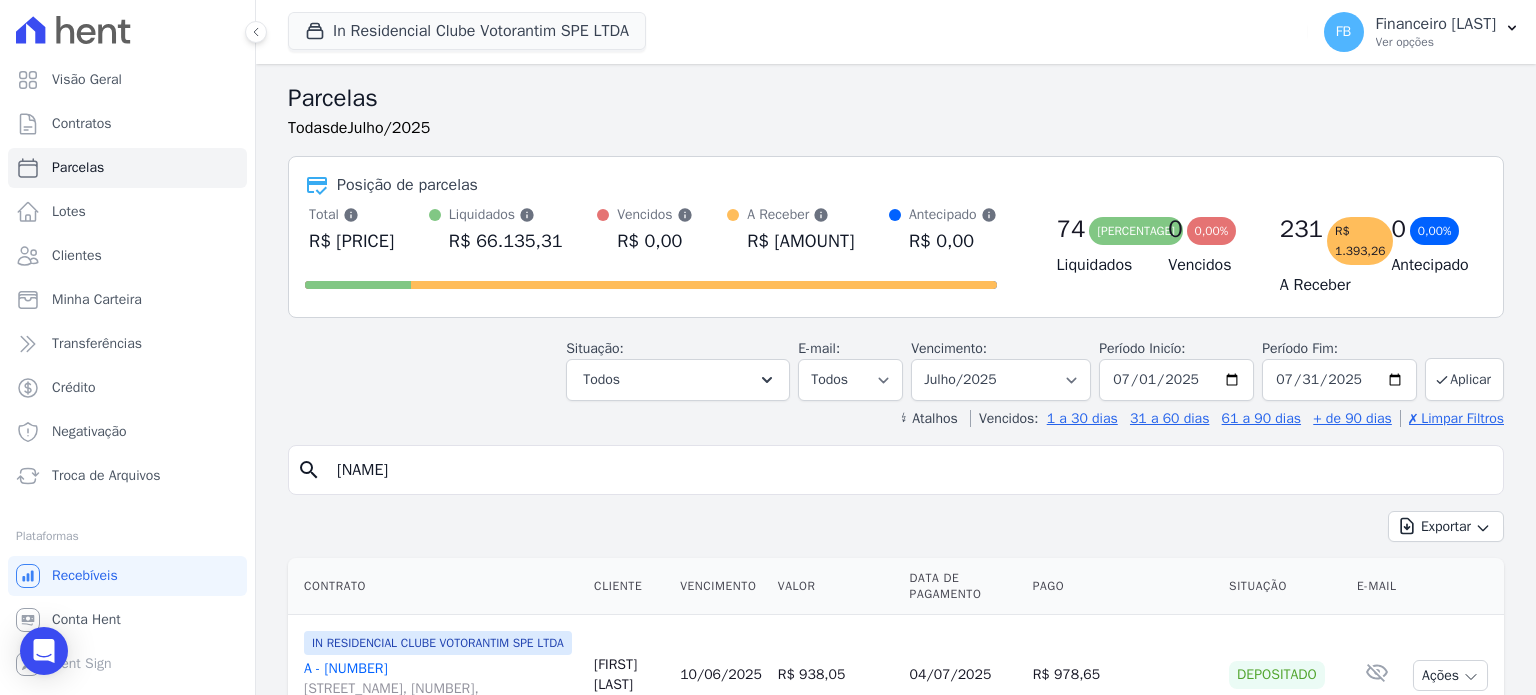 type on "rudnei" 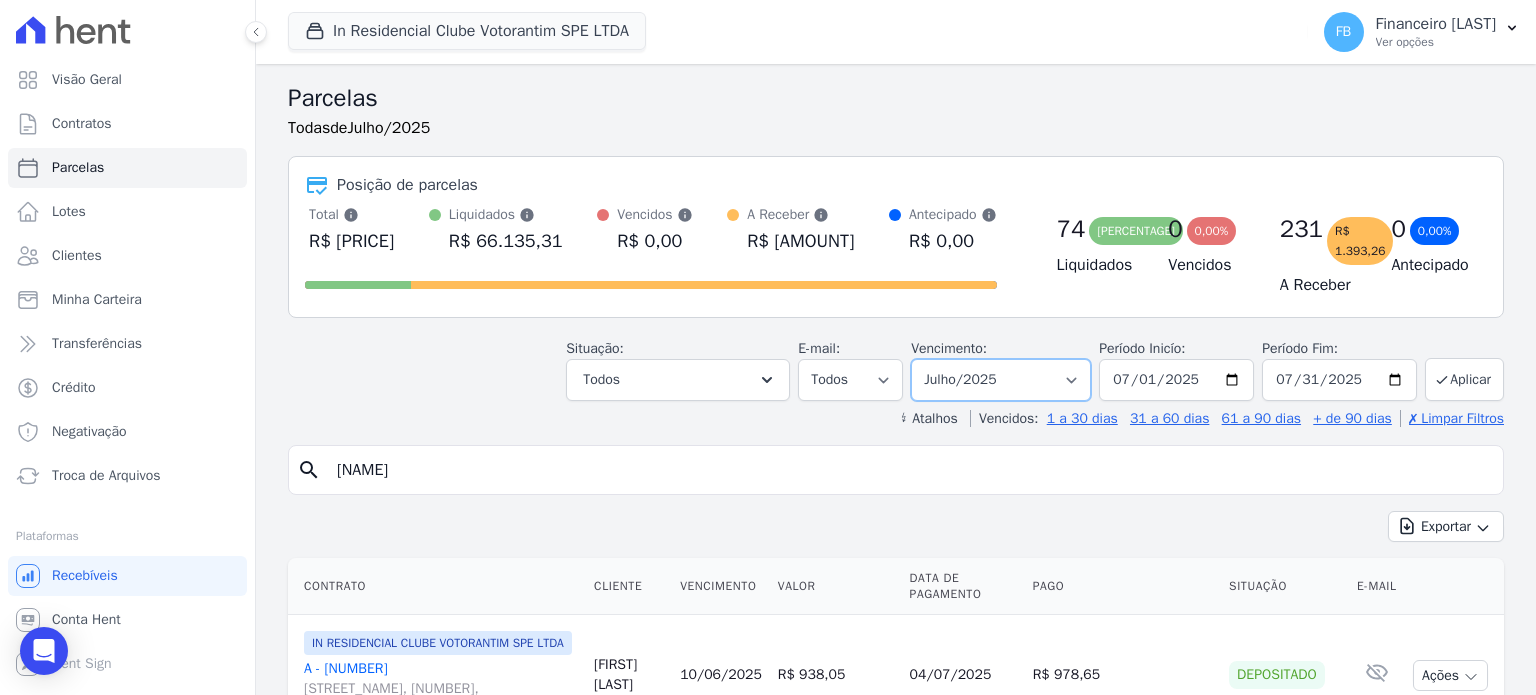 click on "Filtrar por período
────────
Todos os meses
Janeiro/2023
Fevereiro/2023
Março/2023
Abril/2023
Maio/2023
Junho/2023
Julho/2023
Agosto/2023
Setembro/2023
Outubro/2023
Novembro/2023
Dezembro/2023
Janeiro/2024
Fevereiro/2024
Março/2024
Abril/2024
Maio/2024
Junho/2024
Julho/2024
Agosto/2024
Setembro/2024
Outubro/2024
Novembro/2024
Dezembro/2024
Janeiro/2025
Fevereiro/2025
Março/2025
Abril/2025
Maio/2025
Junho/2025
Julho/2025
Agosto/2025
Setembro/2025
Outubro/2025
Novembro/2025
Dezembro/2025
Janeiro/2026
Fevereiro/2026
Março/2026
Abril/2026
Maio/2026
Junho/2026
Julho/2026
Agosto/2026
Setembro/2026
Outubro/2026
Novembro/2026
Dezembro/2026
Janeiro/2027
Fevereiro/2027
Março/2027
Abril/2027
Maio/2027
Junho/2027
Julho/2027
Agosto/2027
Setembro/2027
Outubro/2027
Novembro/2027
Dezembro/2027
Janeiro/2028
Fevereiro/2028
Março/2028
Abril/2028
Maio/2028" at bounding box center [1001, 380] 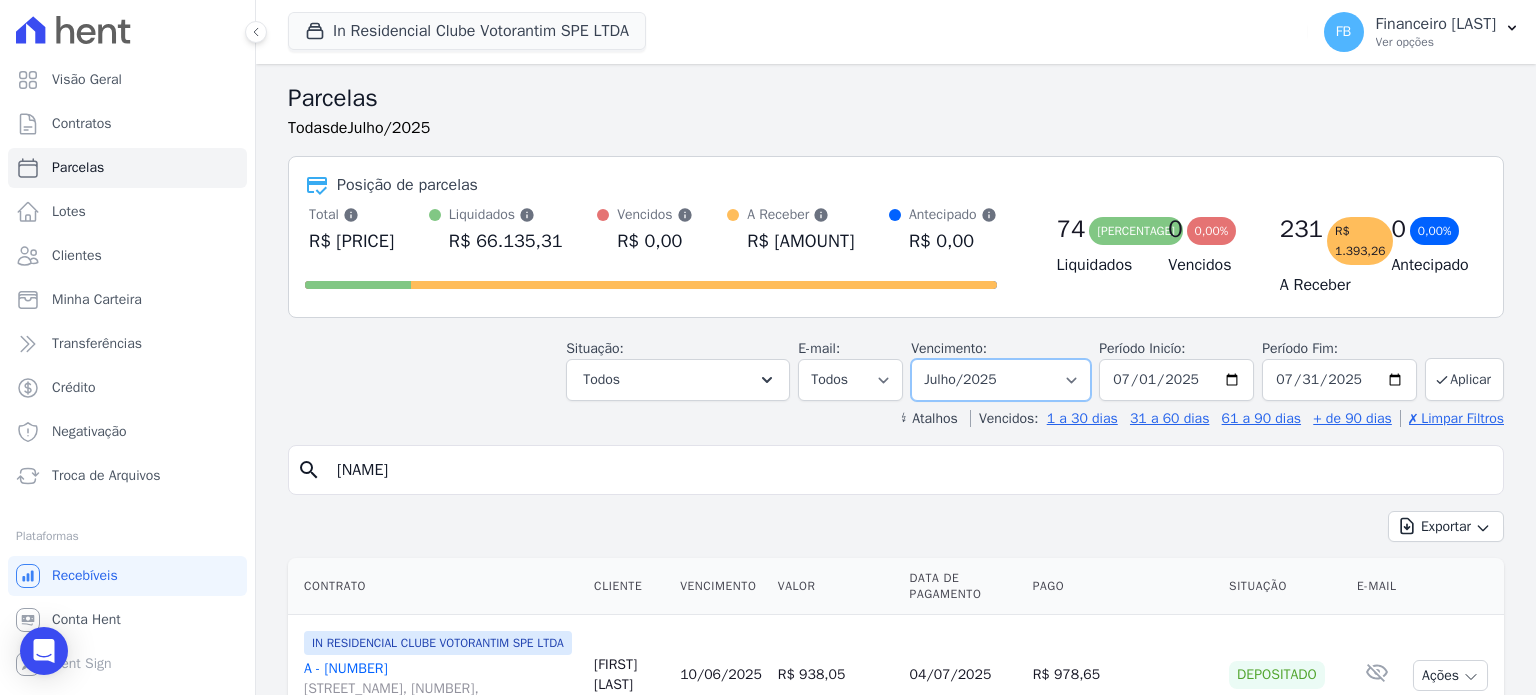 select on "06/2025" 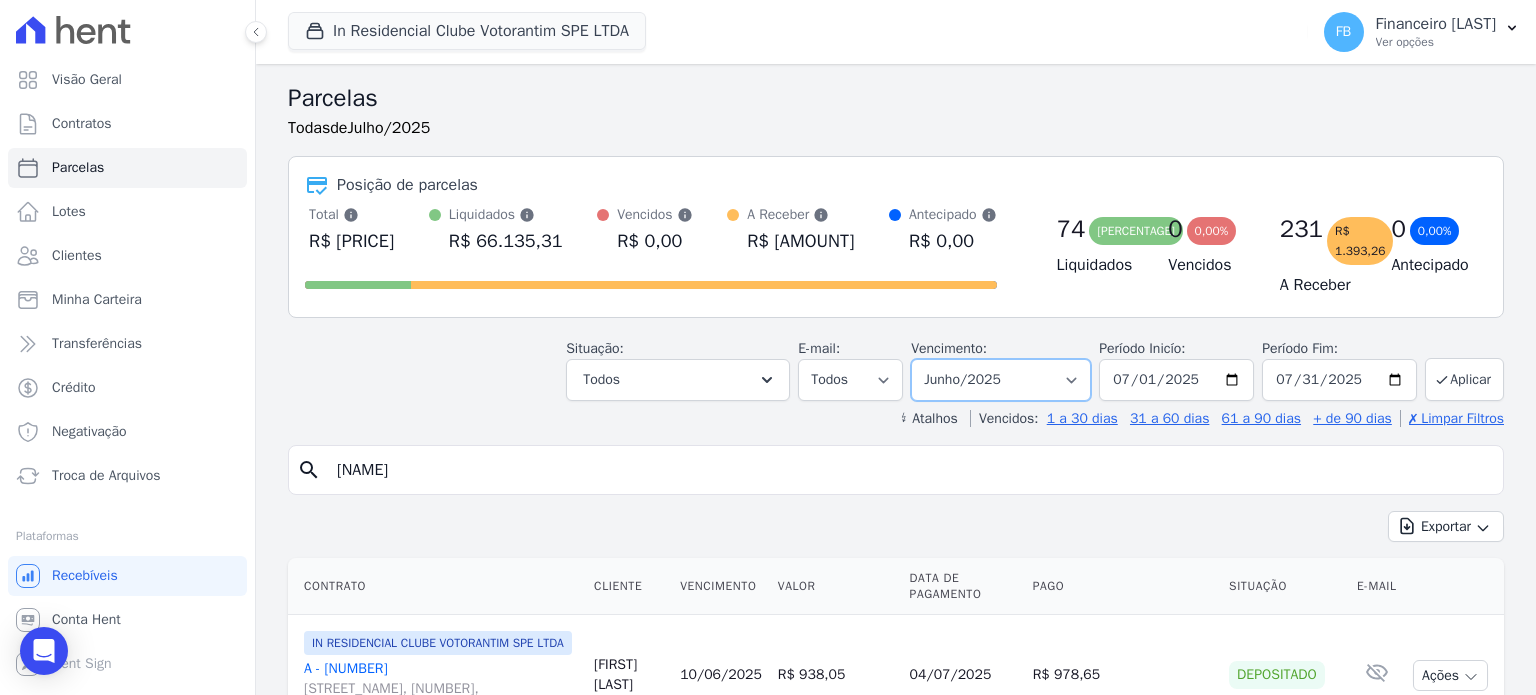 click on "Filtrar por período
────────
Todos os meses
Janeiro/2023
Fevereiro/2023
Março/2023
Abril/2023
Maio/2023
Junho/2023
Julho/2023
Agosto/2023
Setembro/2023
Outubro/2023
Novembro/2023
Dezembro/2023
Janeiro/2024
Fevereiro/2024
Março/2024
Abril/2024
Maio/2024
Junho/2024
Julho/2024
Agosto/2024
Setembro/2024
Outubro/2024
Novembro/2024
Dezembro/2024
Janeiro/2025
Fevereiro/2025
Março/2025
Abril/2025
Maio/2025
Junho/2025
Julho/2025
Agosto/2025
Setembro/2025
Outubro/2025
Novembro/2025
Dezembro/2025
Janeiro/2026
Fevereiro/2026
Março/2026
Abril/2026
Maio/2026
Junho/2026
Julho/2026
Agosto/2026
Setembro/2026
Outubro/2026
Novembro/2026
Dezembro/2026
Janeiro/2027
Fevereiro/2027
Março/2027
Abril/2027
Maio/2027
Junho/2027
Julho/2027
Agosto/2027
Setembro/2027
Outubro/2027
Novembro/2027
Dezembro/2027
Janeiro/2028
Fevereiro/2028
Março/2028
Abril/2028
Maio/2028" at bounding box center [1001, 380] 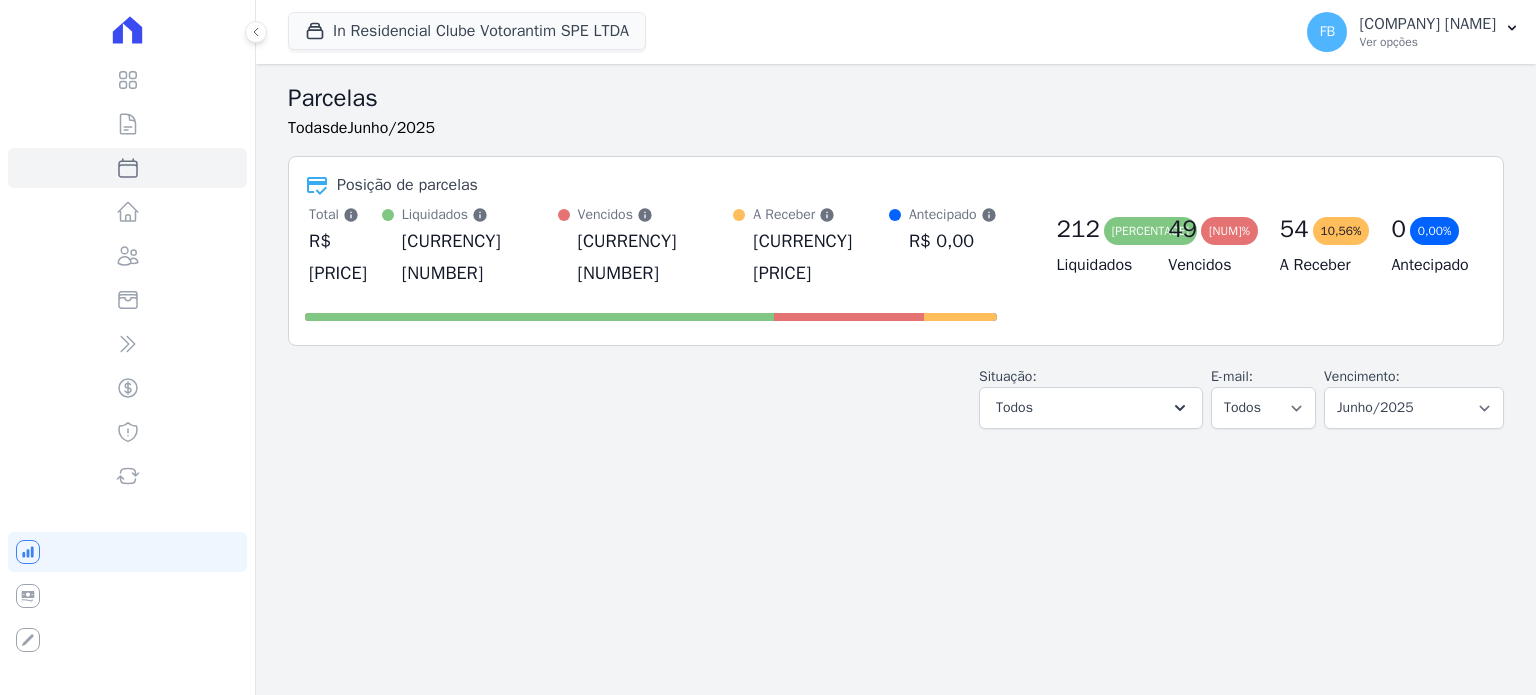 scroll, scrollTop: 0, scrollLeft: 0, axis: both 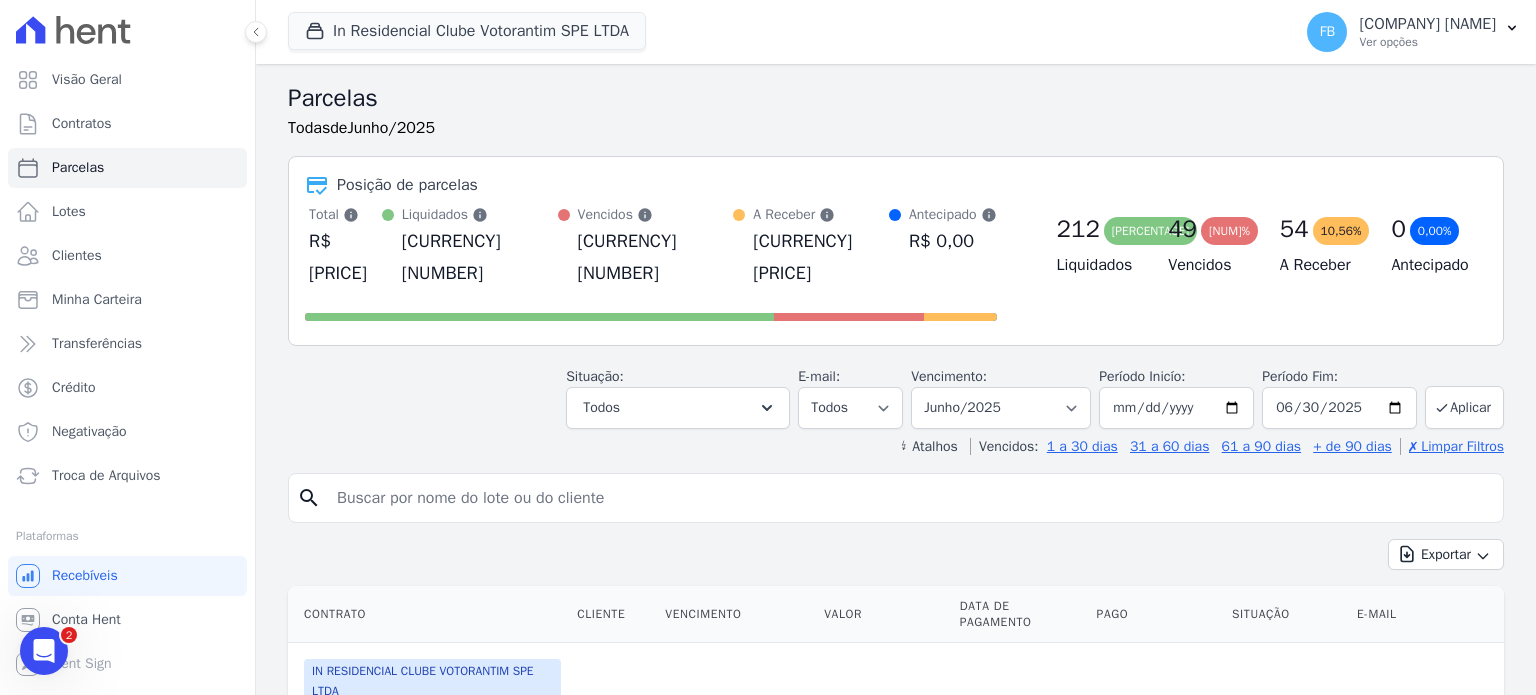 click at bounding box center [910, 498] 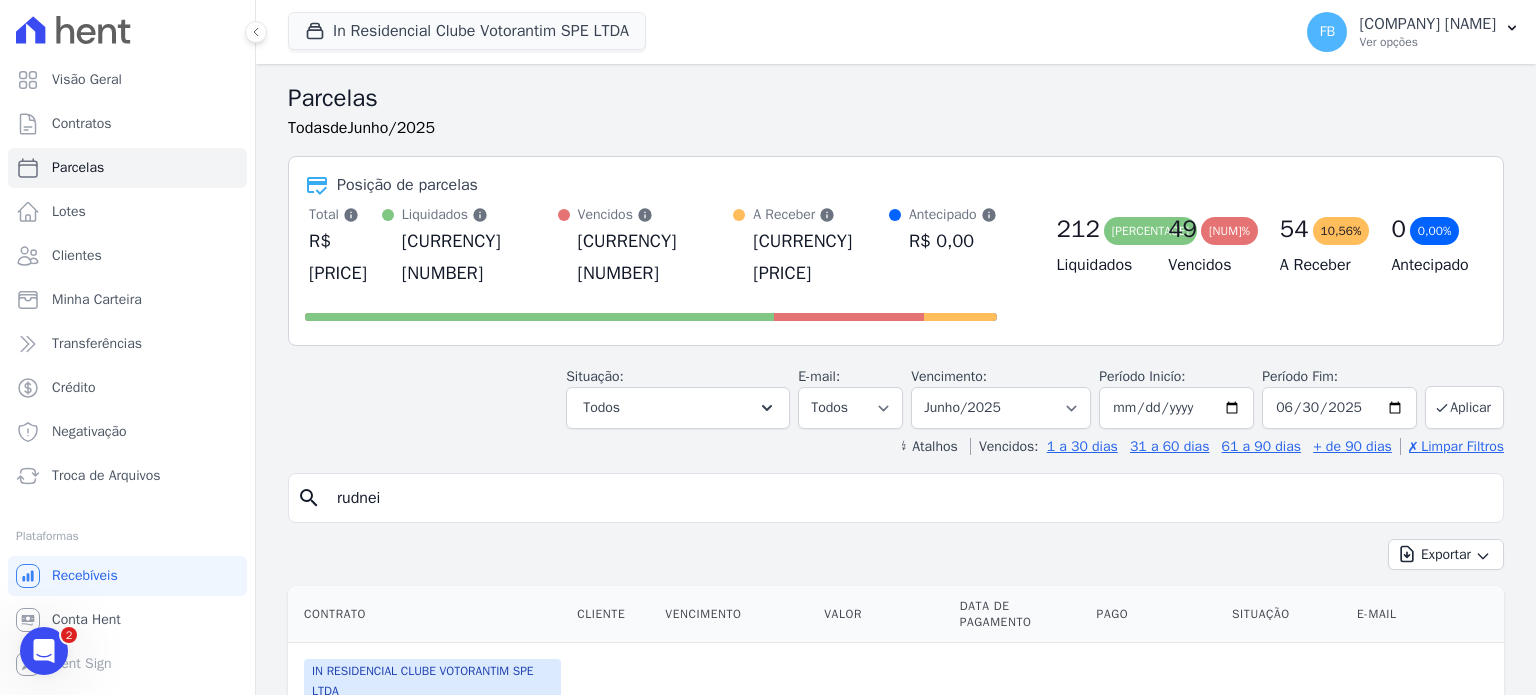 type on "rudnei" 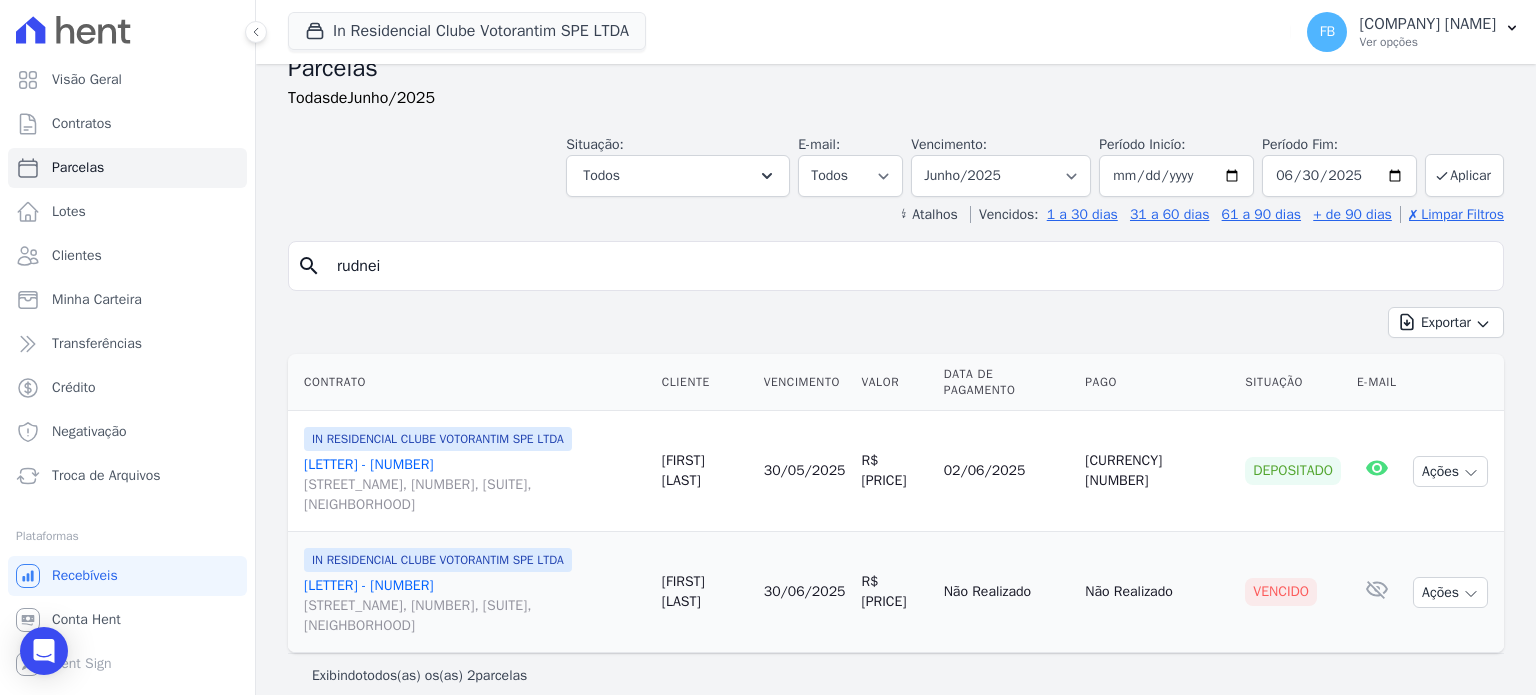 scroll, scrollTop: 47, scrollLeft: 0, axis: vertical 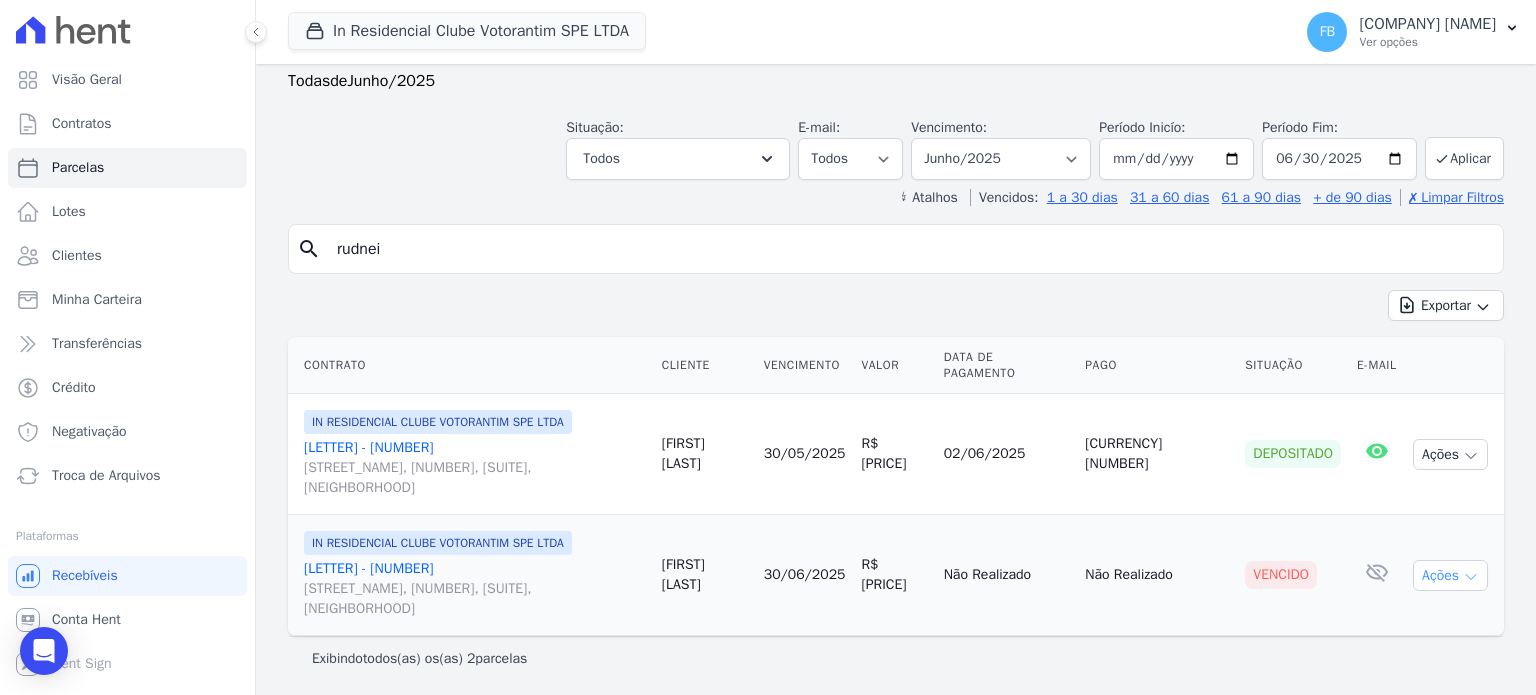 click on "Ações" at bounding box center (1450, 575) 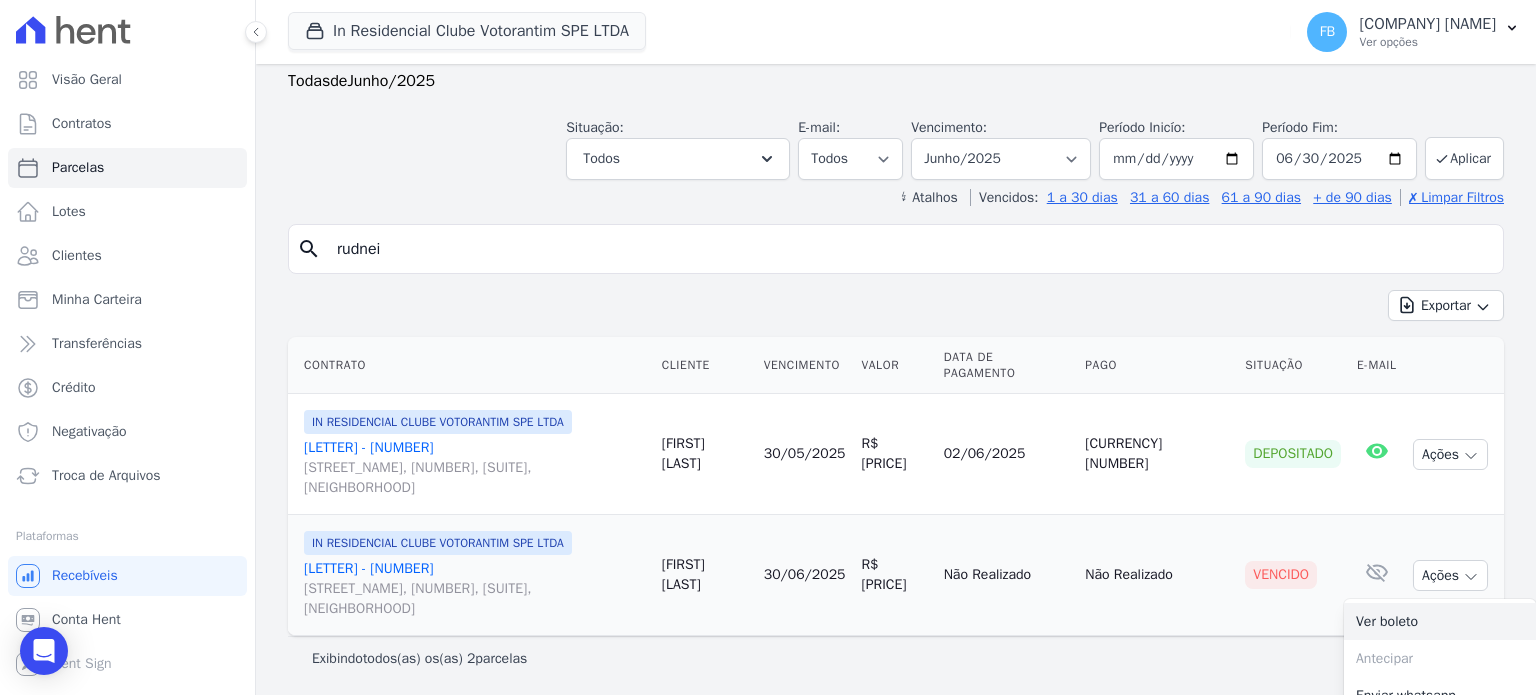 click on "Ver boleto" at bounding box center (1440, 621) 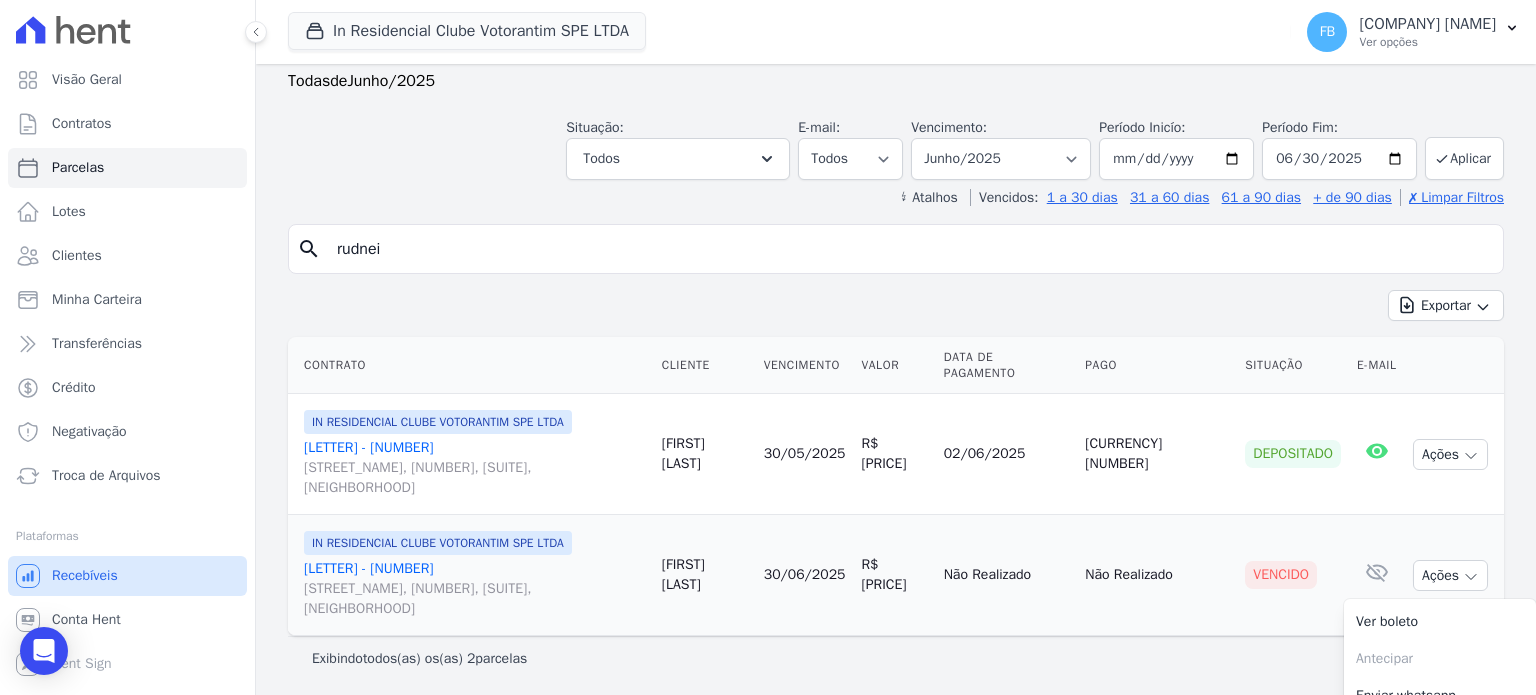 click on "Recebíveis" at bounding box center [127, 576] 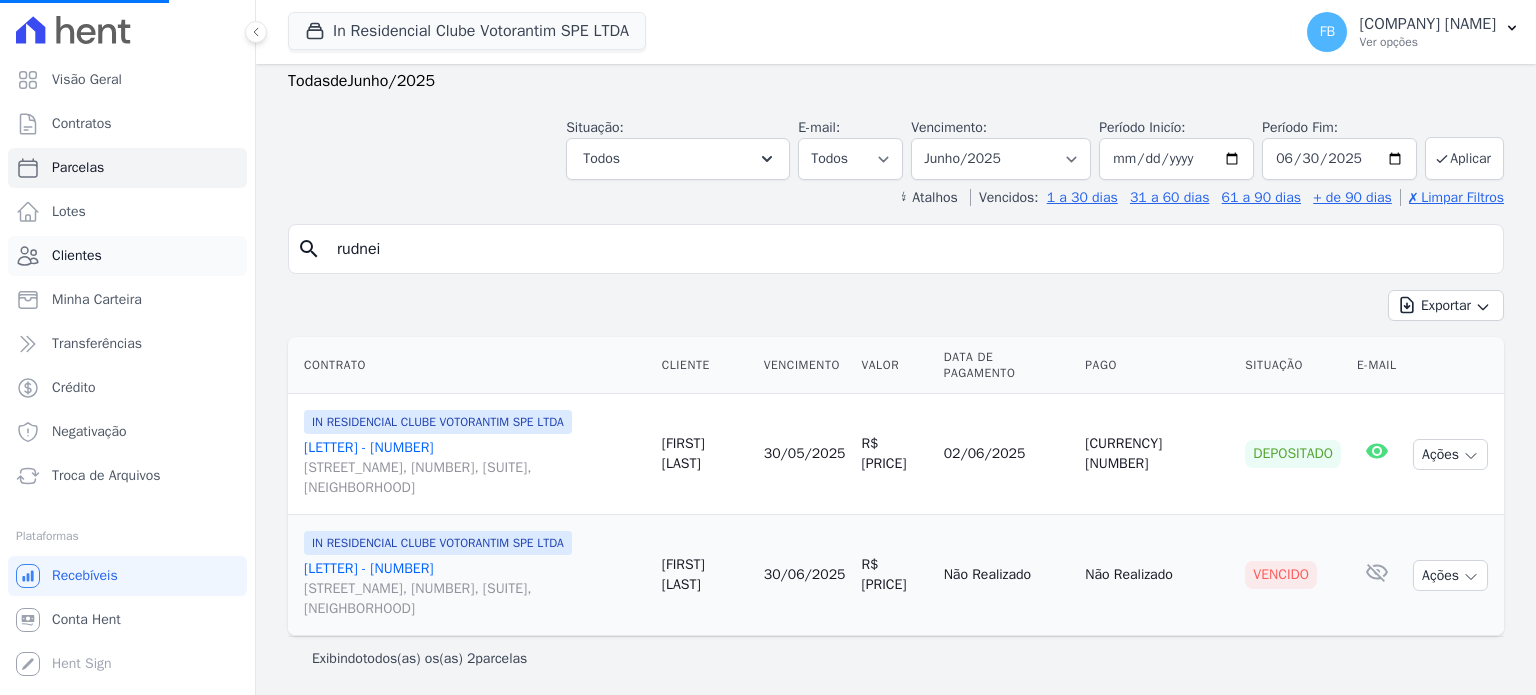click on "Clientes" at bounding box center [127, 256] 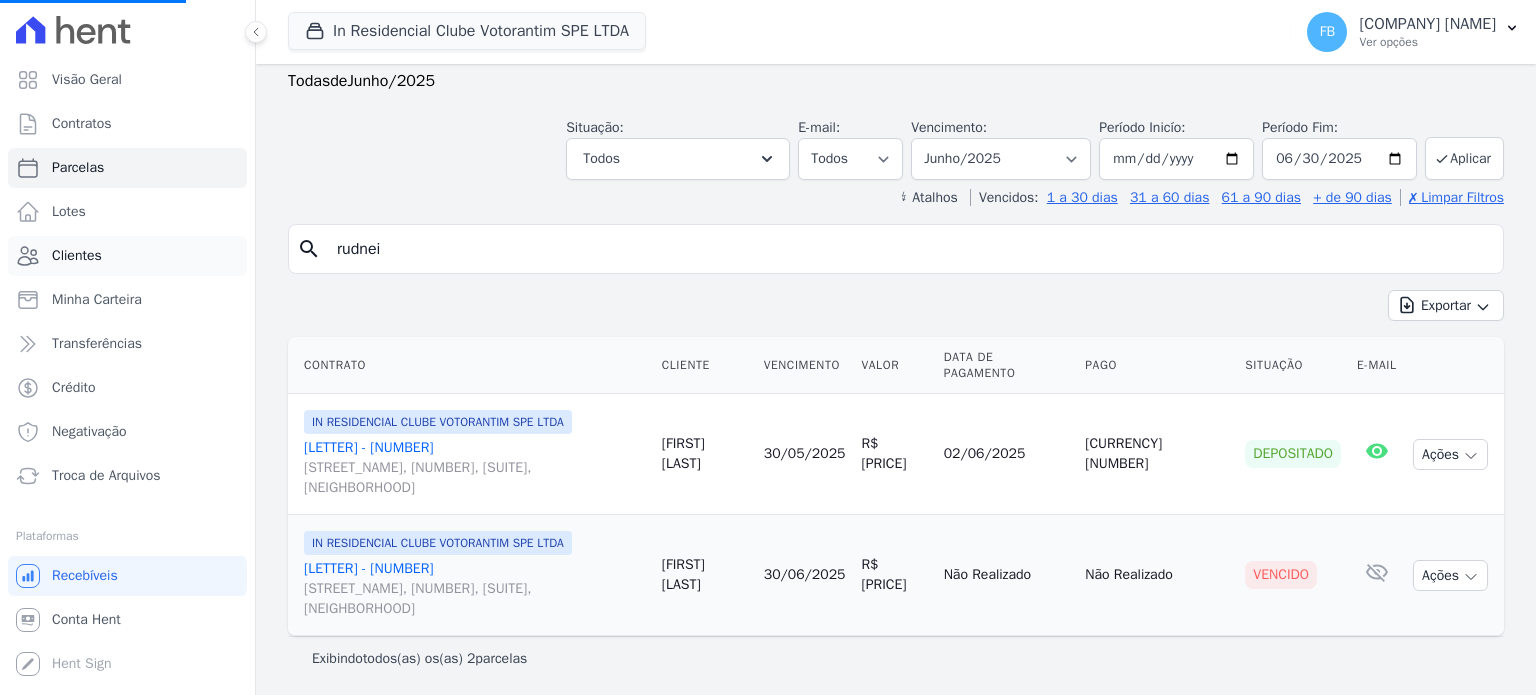 click on "Clientes" at bounding box center (77, 256) 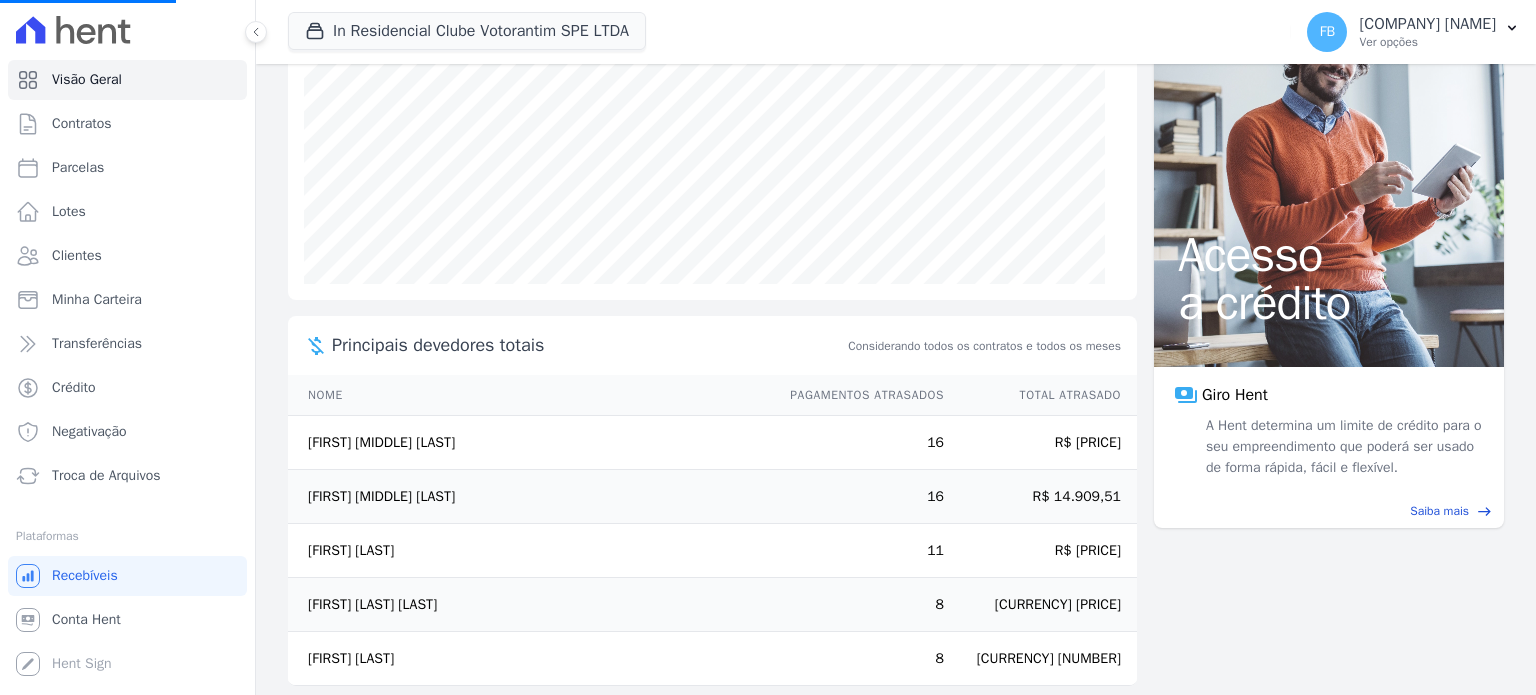 scroll, scrollTop: 324, scrollLeft: 0, axis: vertical 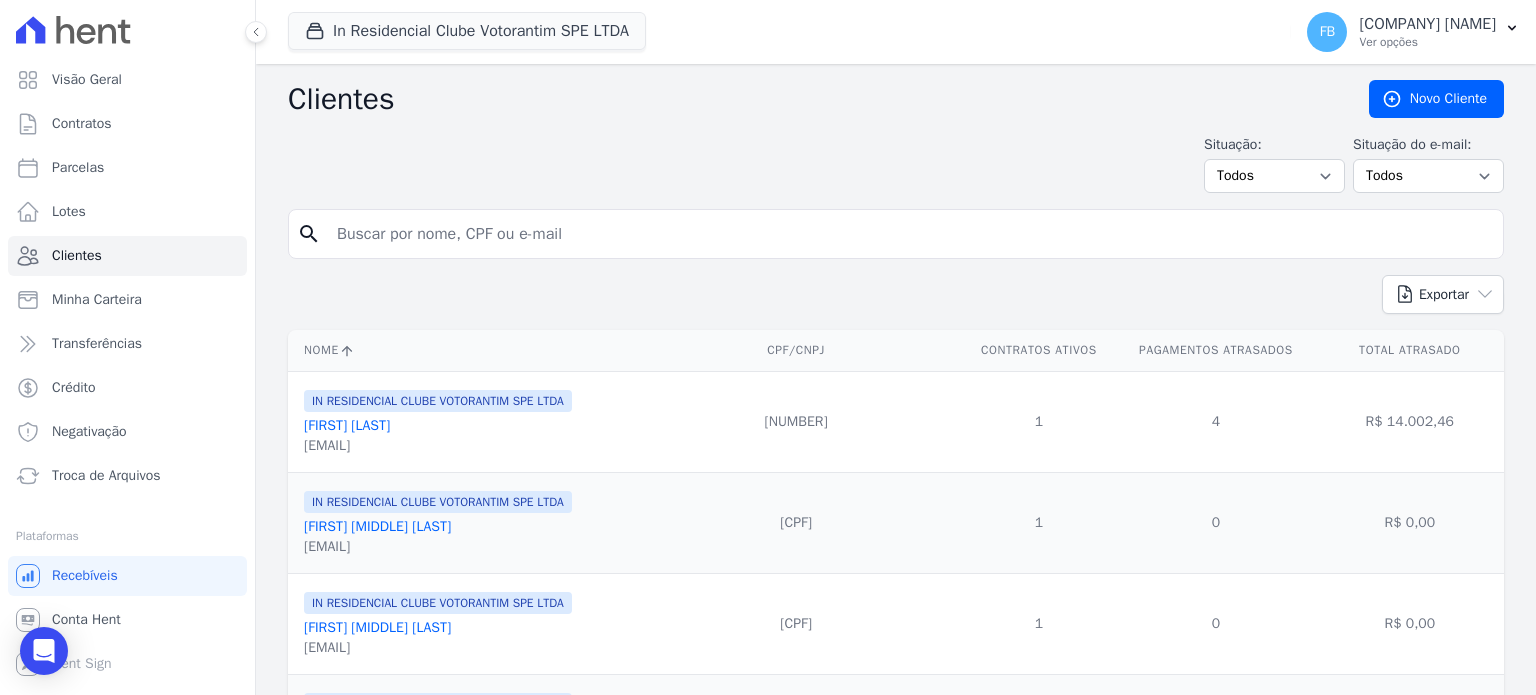 click at bounding box center (910, 234) 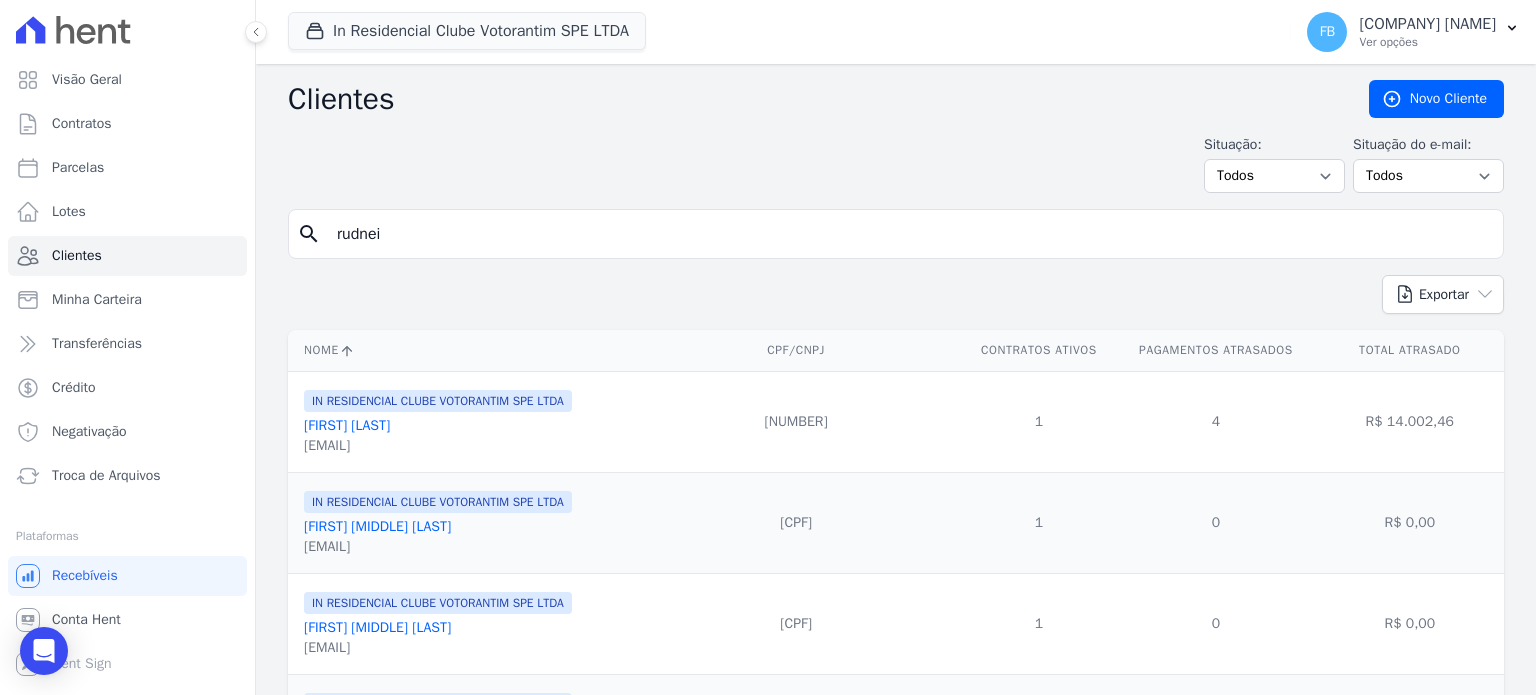 type on "rudnei" 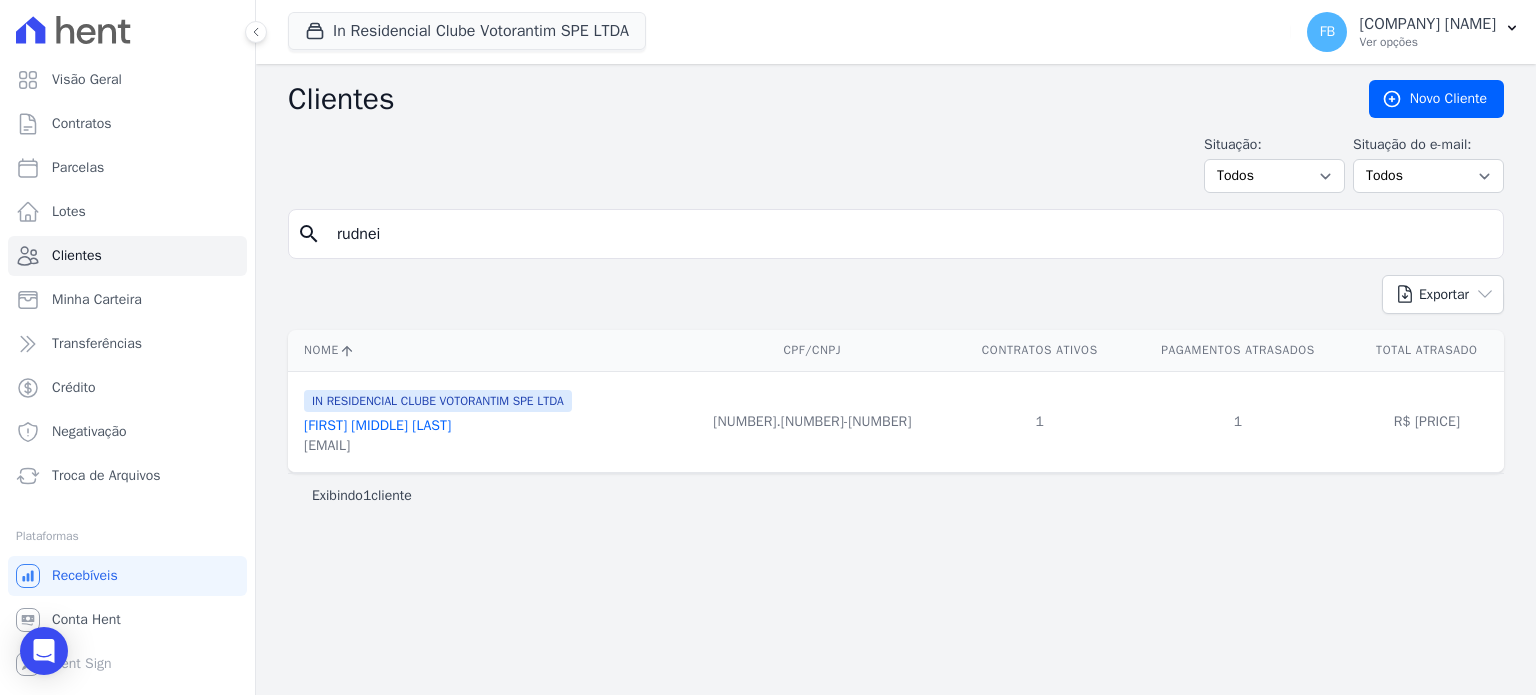 drag, startPoint x: 518, startPoint y: 452, endPoint x: 309, endPoint y: 445, distance: 209.11719 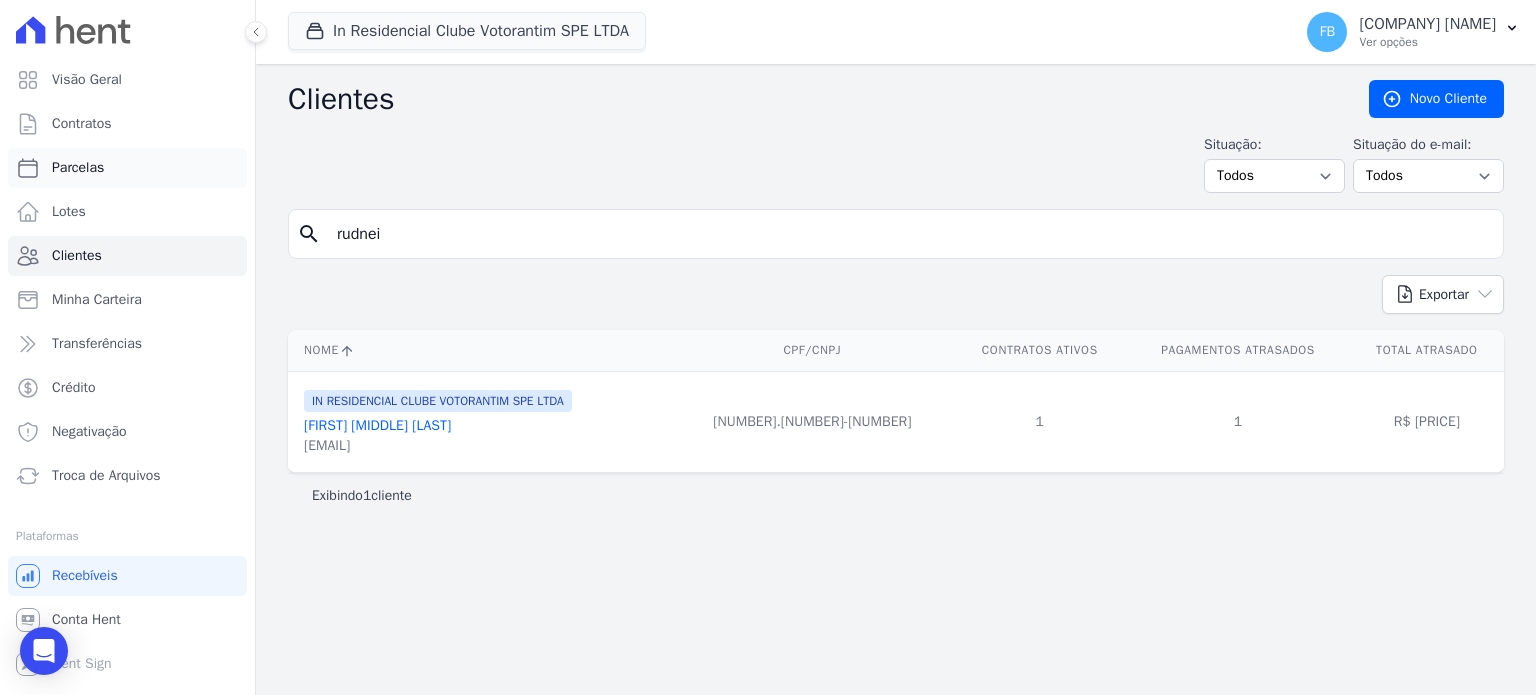 click on "Parcelas" at bounding box center [78, 168] 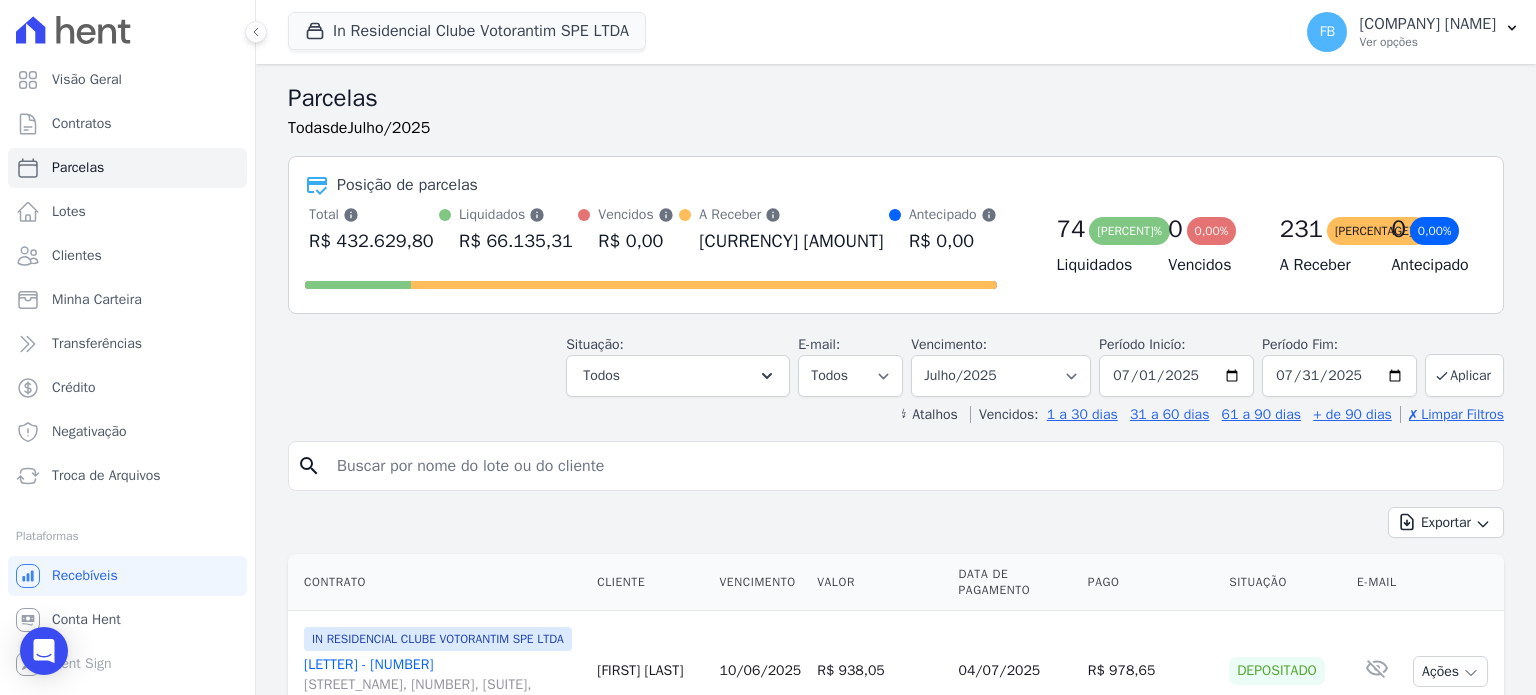 click at bounding box center [910, 466] 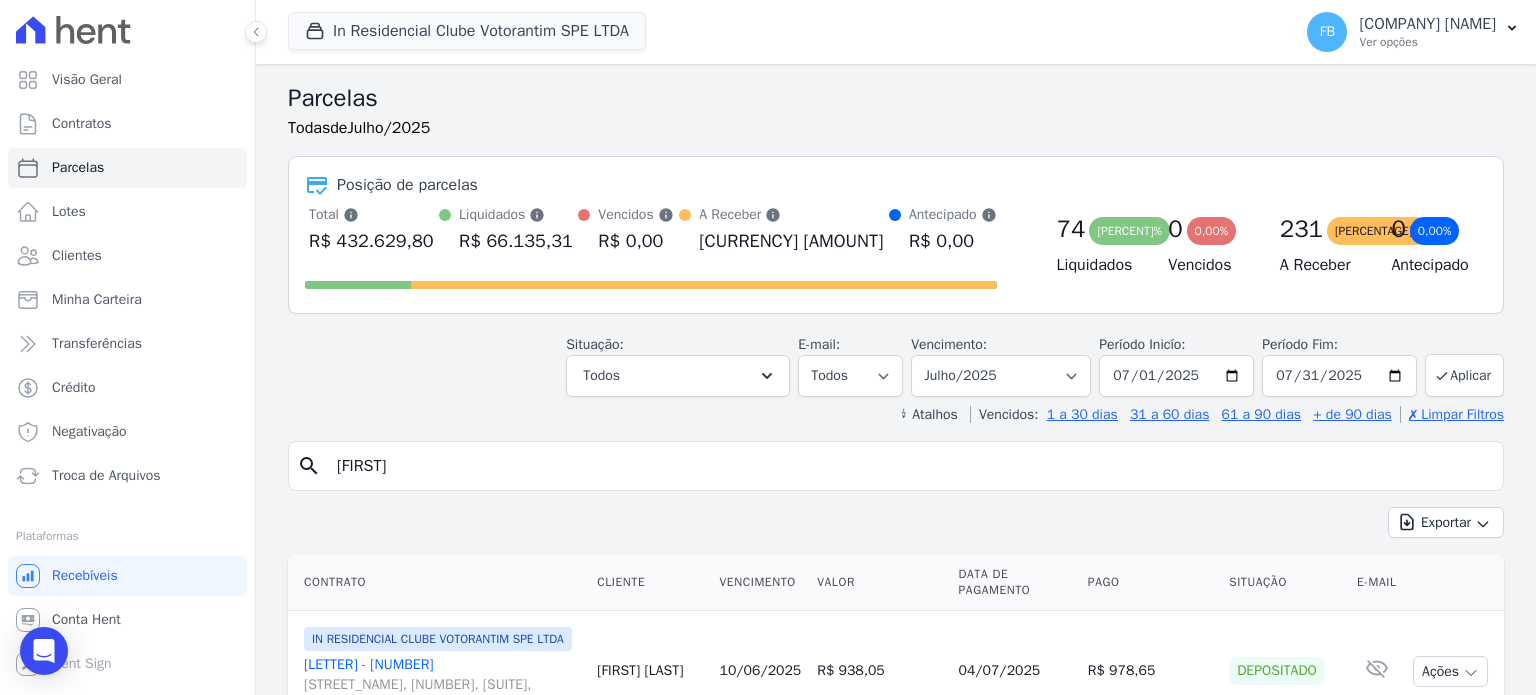 type on "[FIRST]" 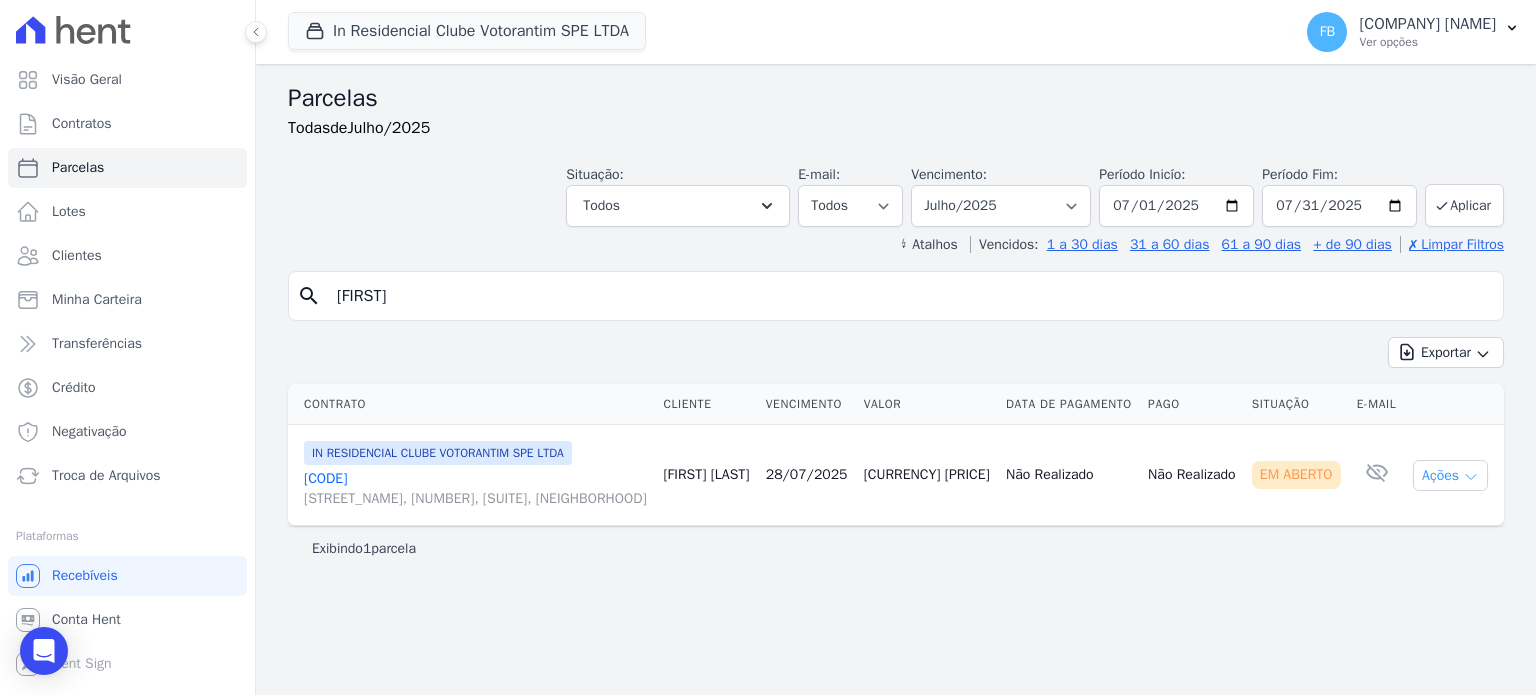 click on "Ações" at bounding box center (1450, 475) 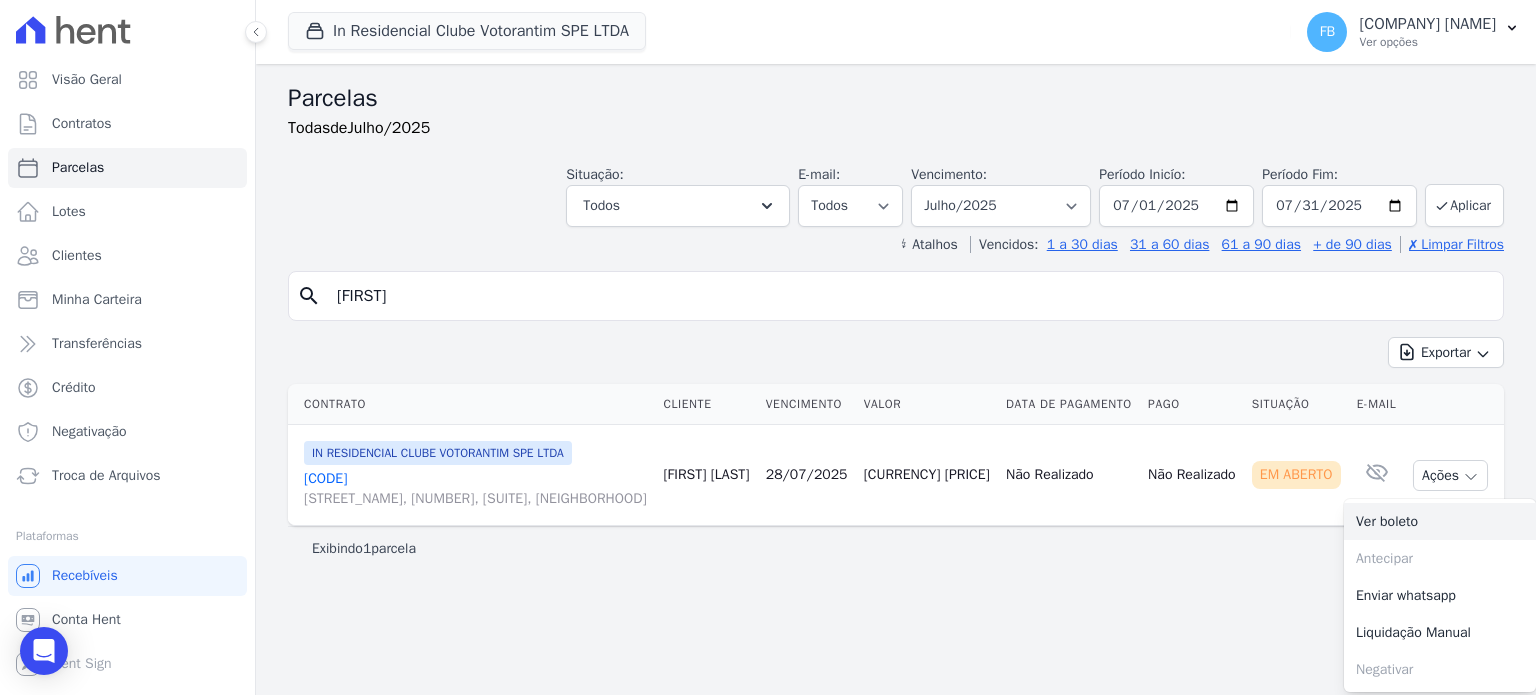 click on "Ver boleto" at bounding box center (1440, 521) 